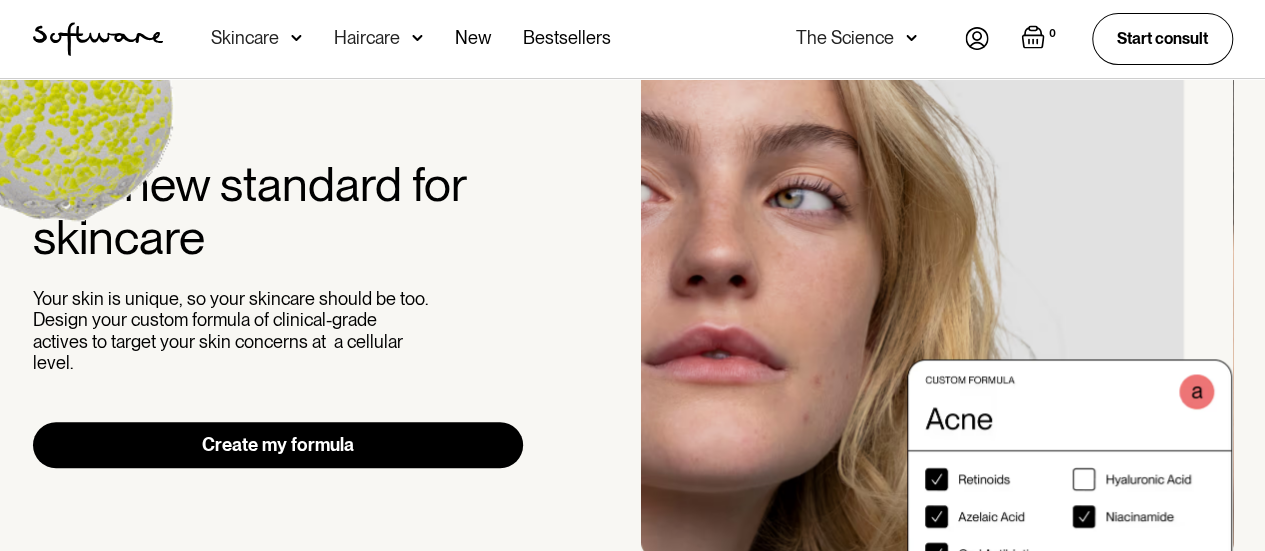 scroll, scrollTop: 100, scrollLeft: 0, axis: vertical 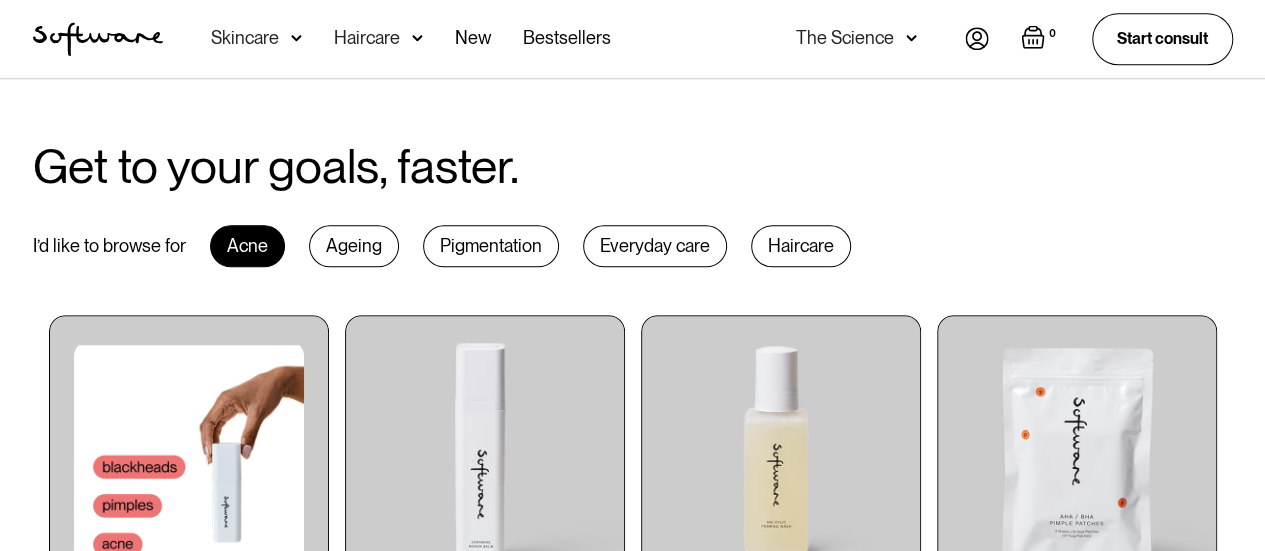 click on "Ageing" at bounding box center [354, 246] 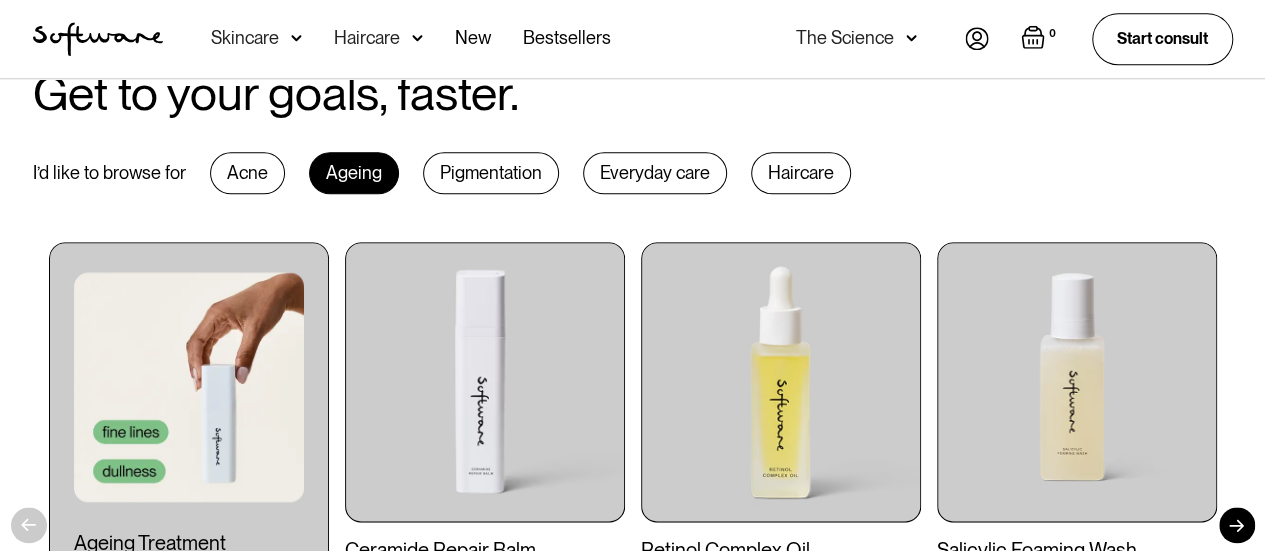 scroll, scrollTop: 1000, scrollLeft: 0, axis: vertical 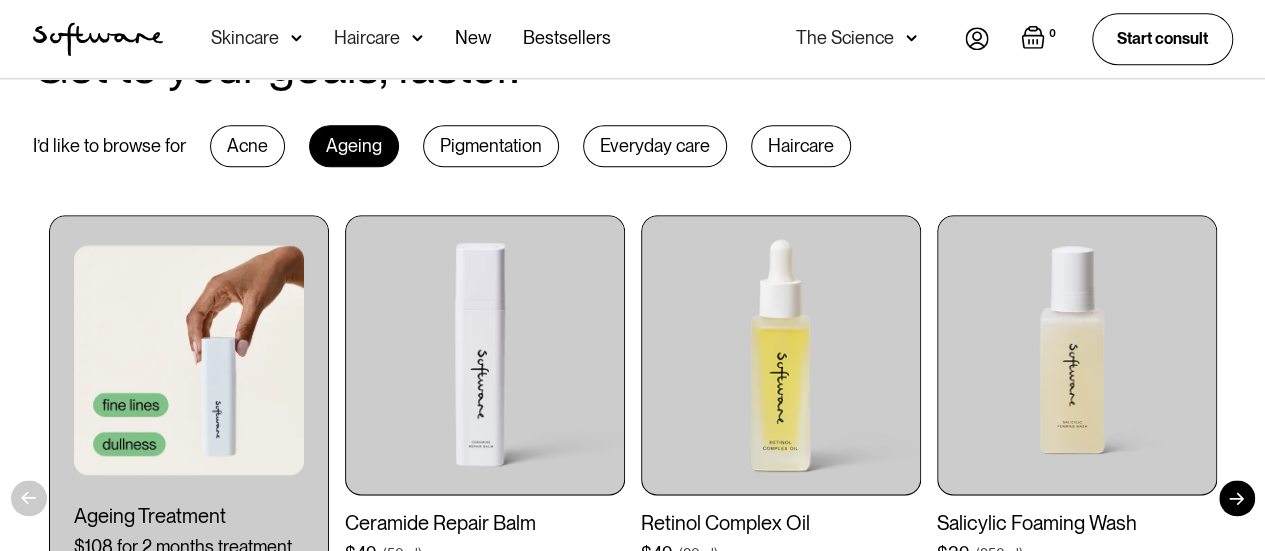 click on "Pigmentation" at bounding box center [491, 146] 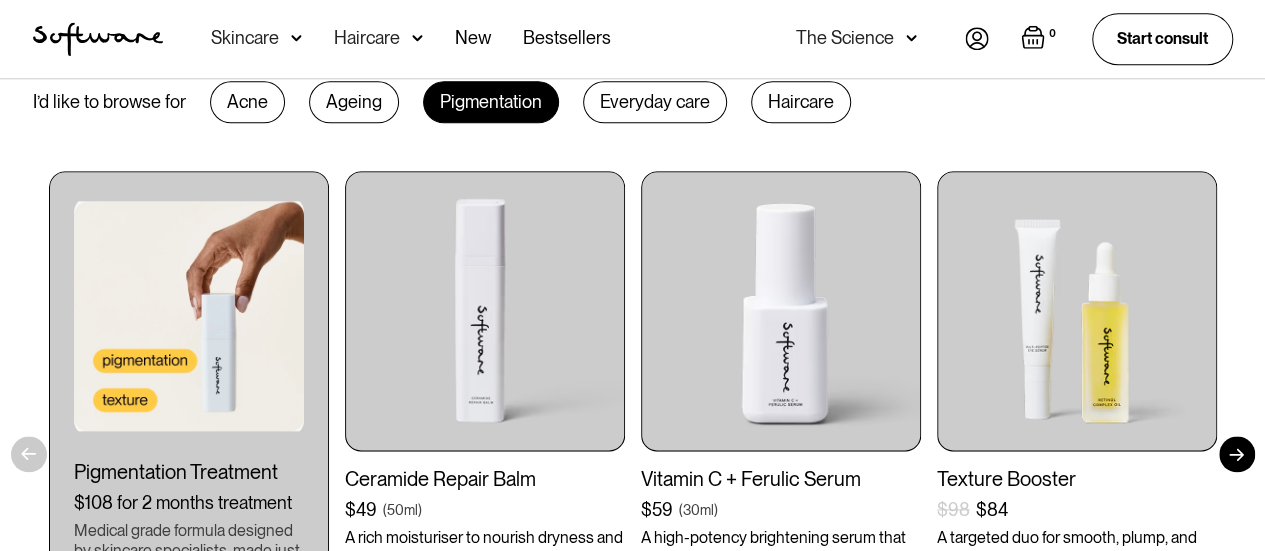 scroll, scrollTop: 1000, scrollLeft: 0, axis: vertical 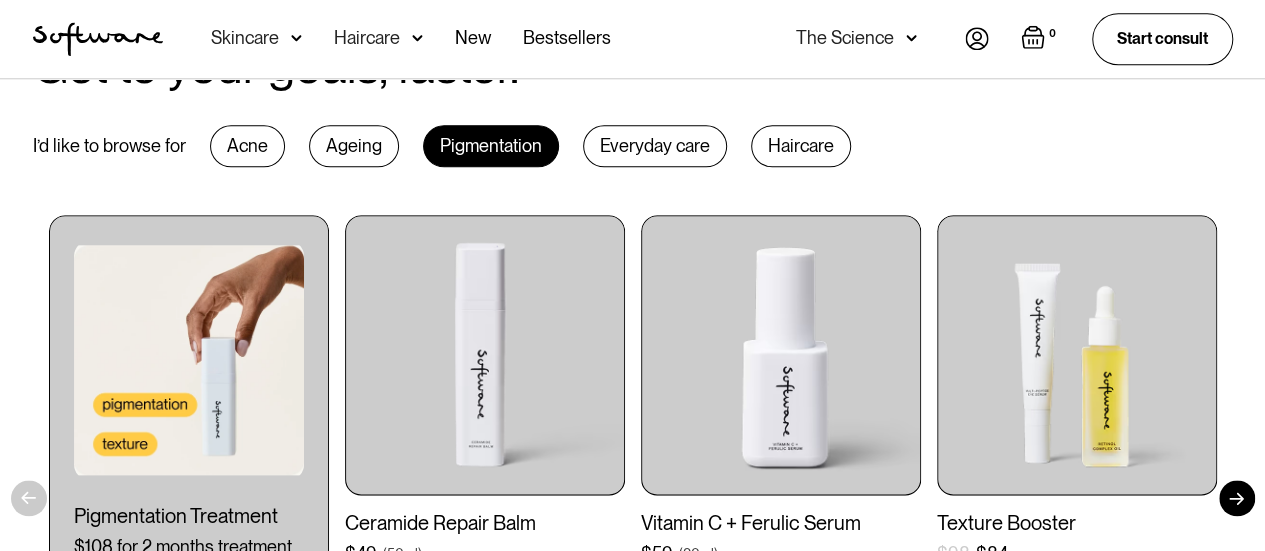 click on "Everyday care" at bounding box center (655, 146) 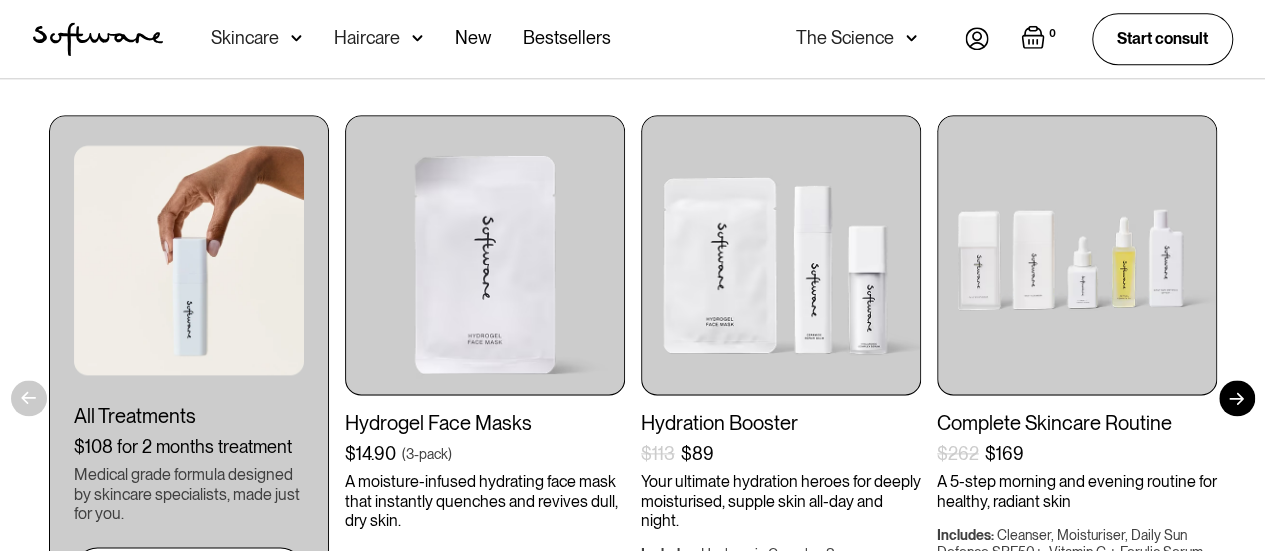 scroll, scrollTop: 1000, scrollLeft: 0, axis: vertical 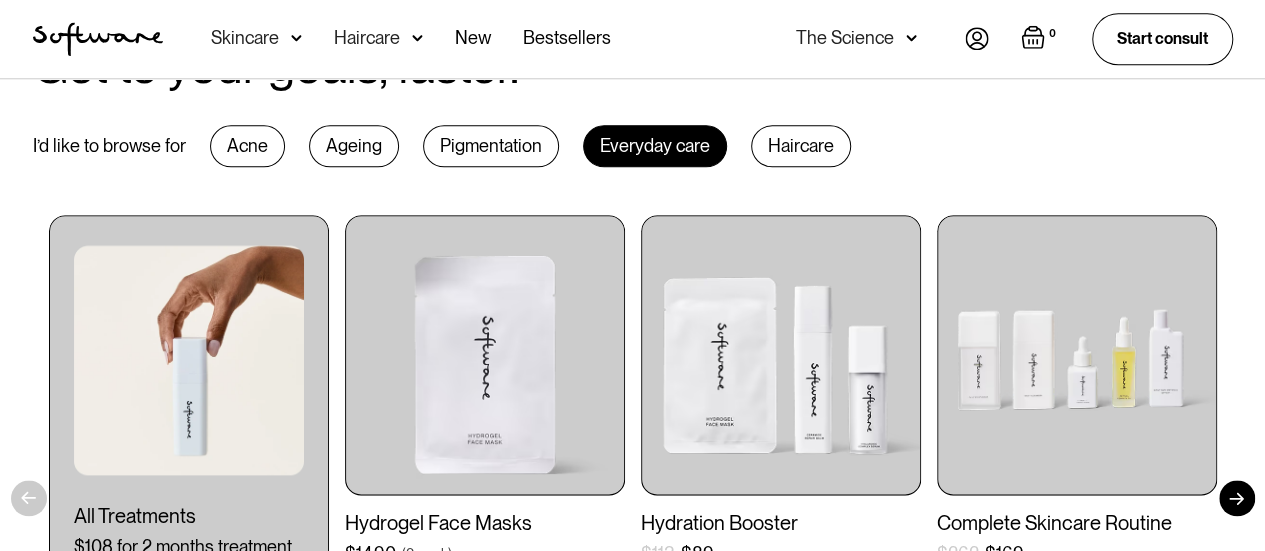 click on "Acne" at bounding box center [247, 146] 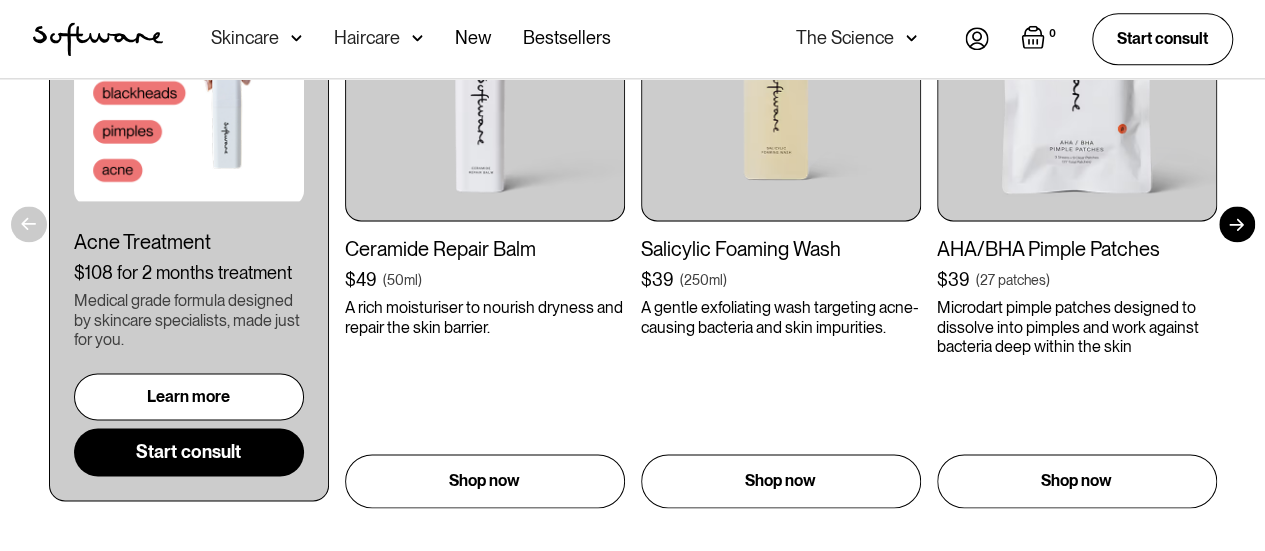 scroll, scrollTop: 1300, scrollLeft: 0, axis: vertical 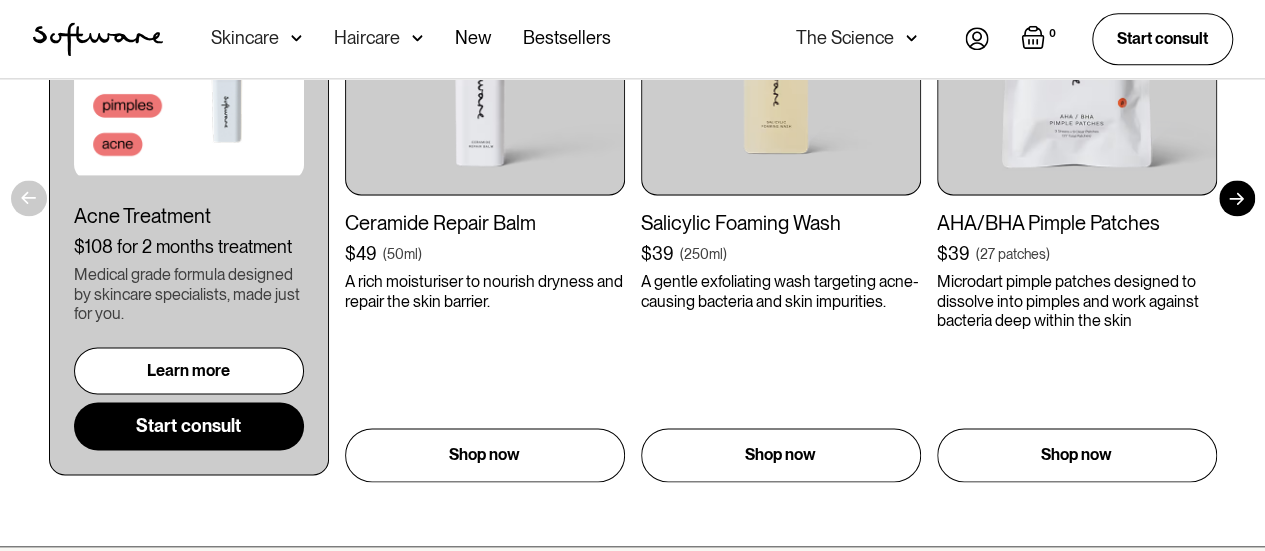 click on "Learn more" at bounding box center (189, 370) 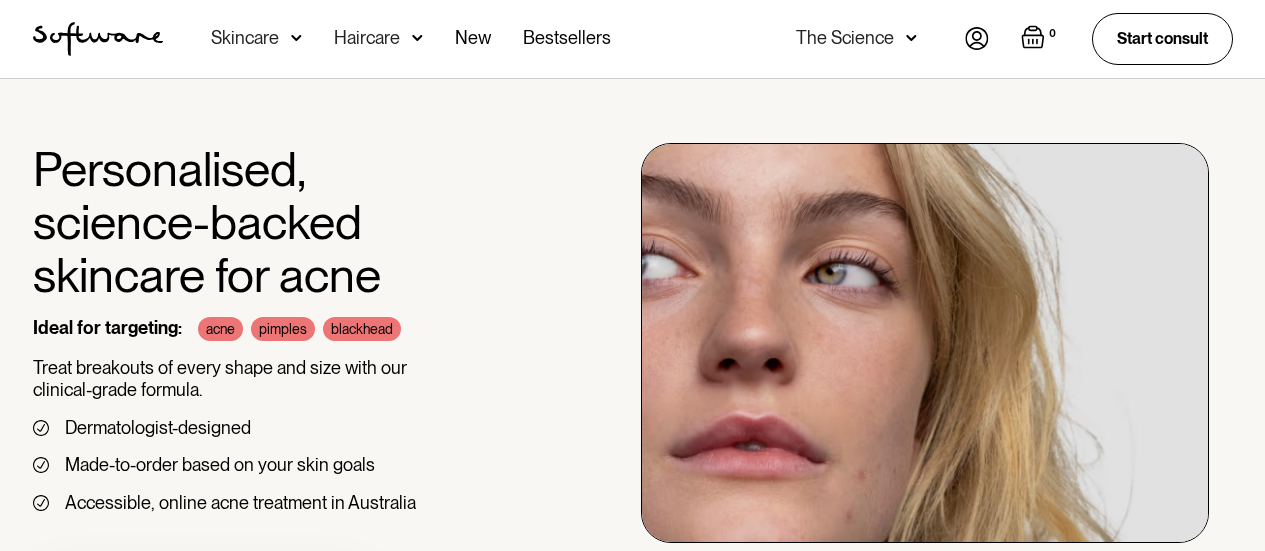 scroll, scrollTop: 0, scrollLeft: 0, axis: both 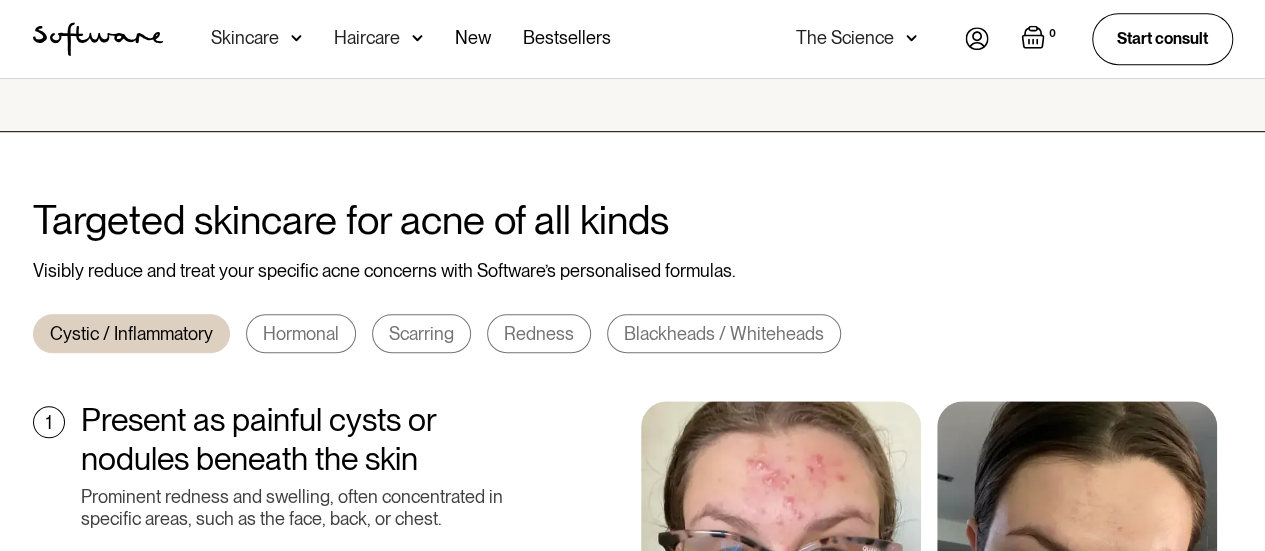 click on "Blackheads / Whiteheads" at bounding box center (724, 334) 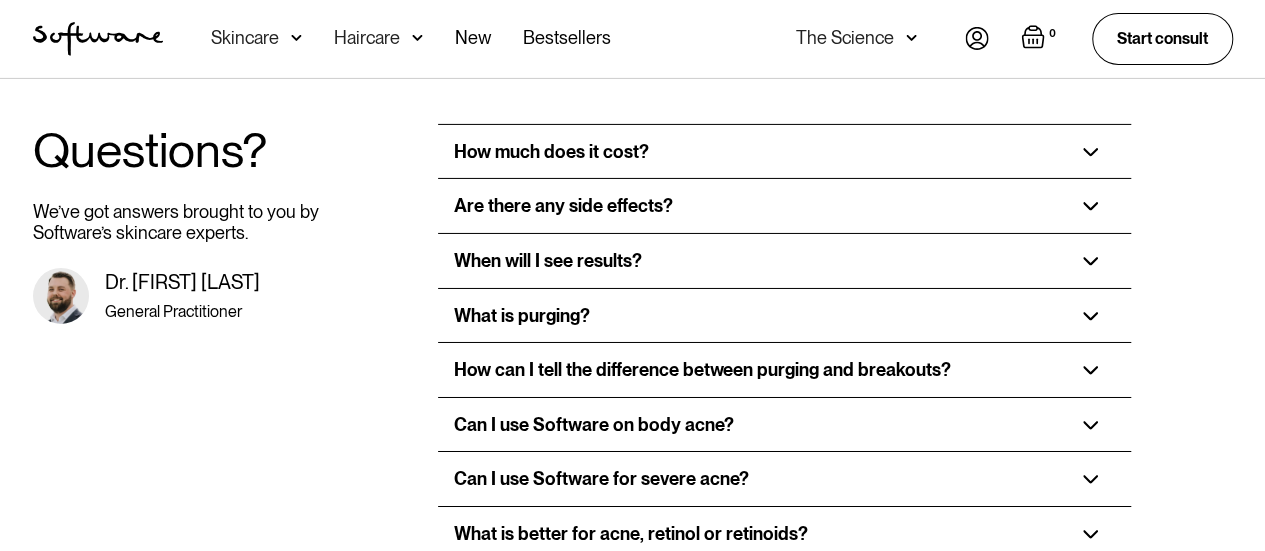 scroll, scrollTop: 3400, scrollLeft: 0, axis: vertical 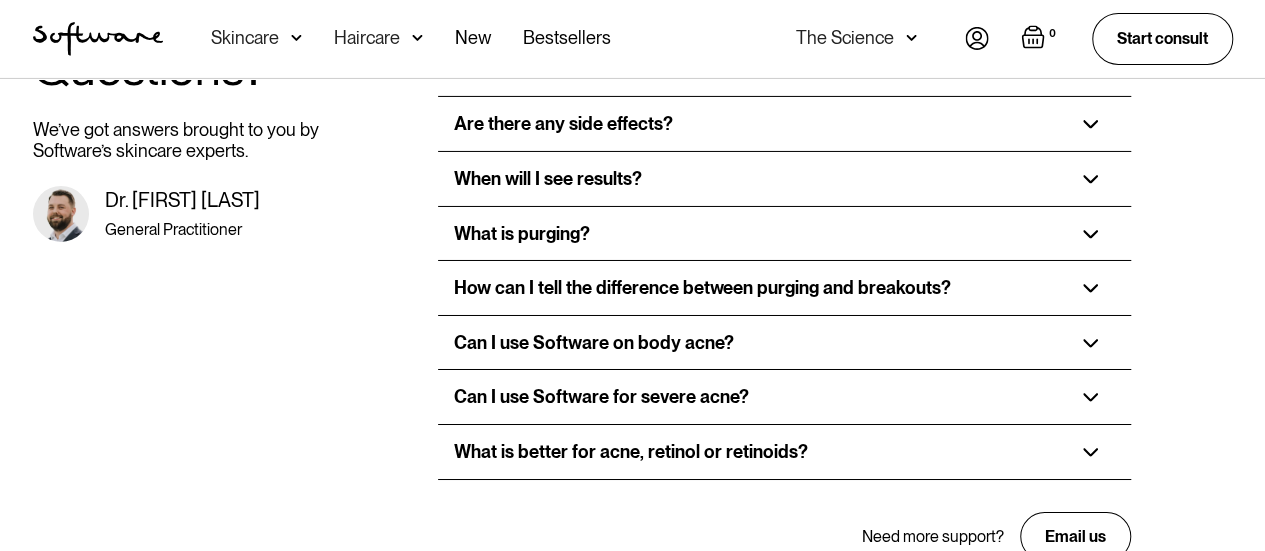click on "When will I see results?" at bounding box center (548, 179) 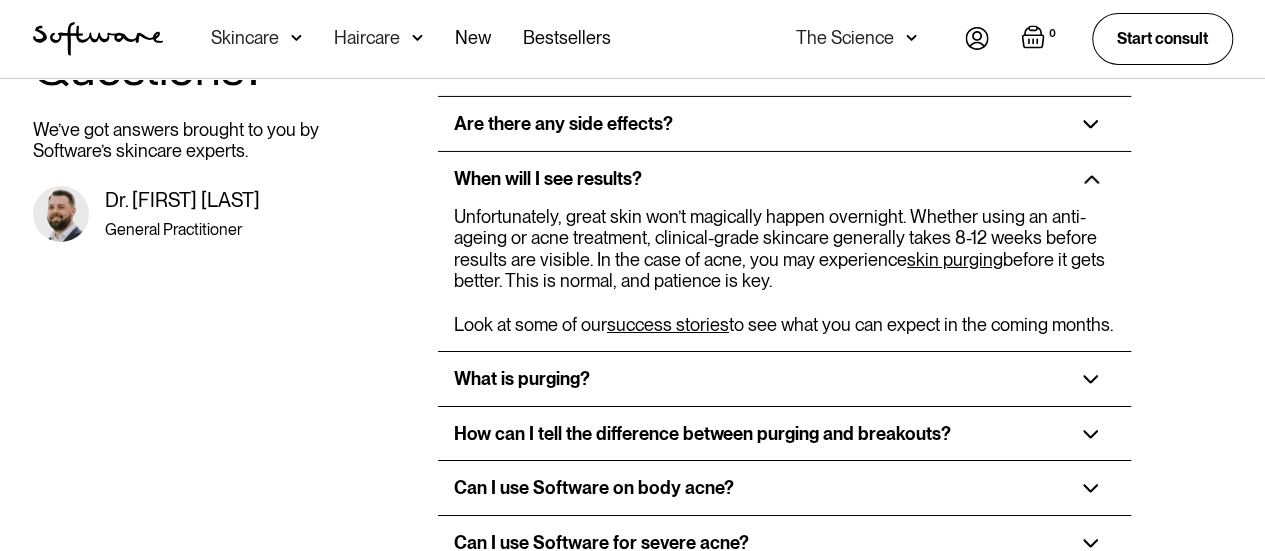 scroll, scrollTop: 3500, scrollLeft: 0, axis: vertical 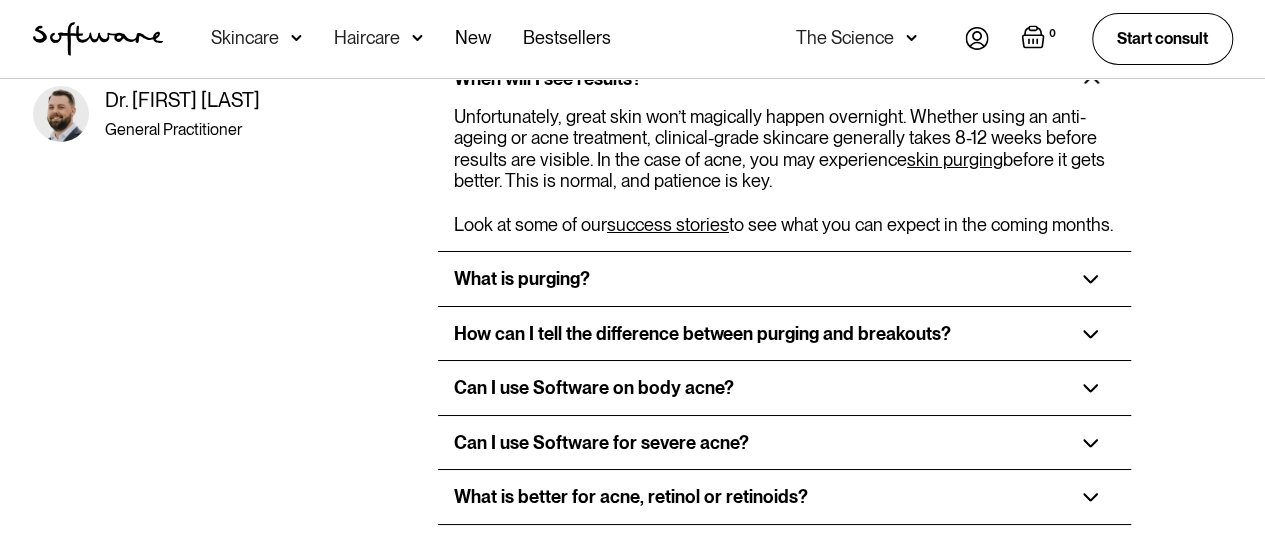 click on "What is purging?" at bounding box center (522, 279) 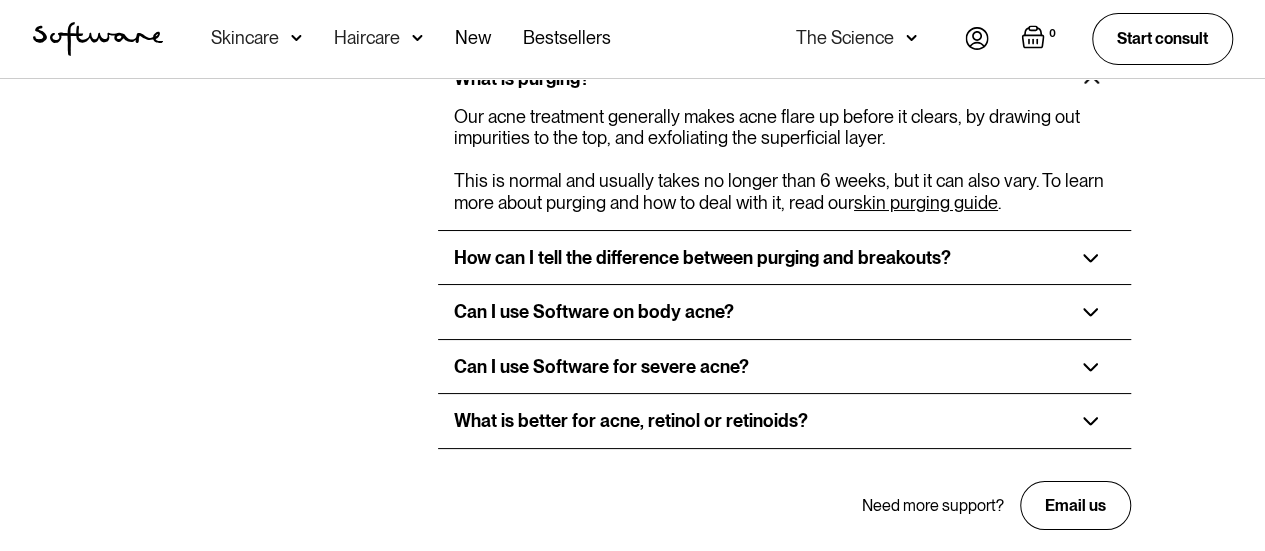 scroll, scrollTop: 3800, scrollLeft: 0, axis: vertical 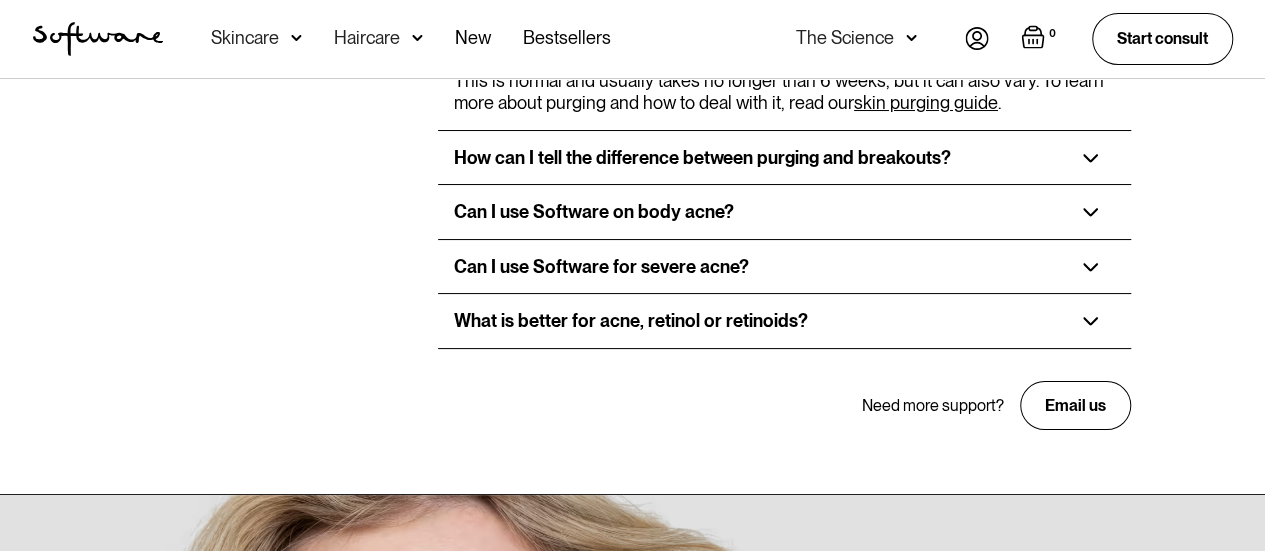 click on "Can I use Software on body acne?" at bounding box center [594, 212] 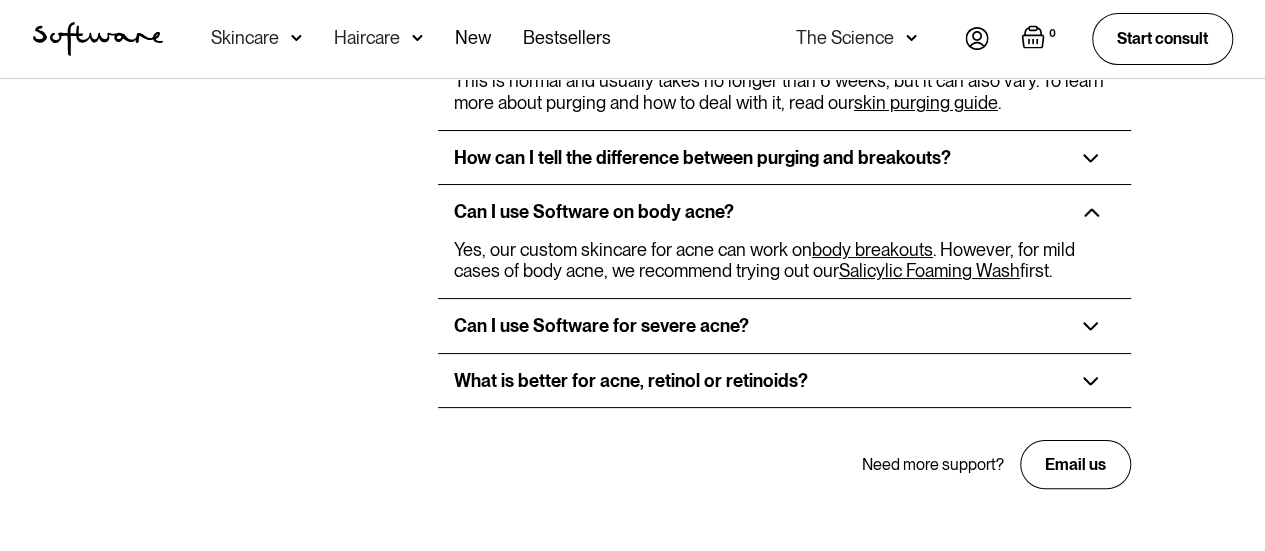 click on "Can I use Software on body acne?" at bounding box center [594, 212] 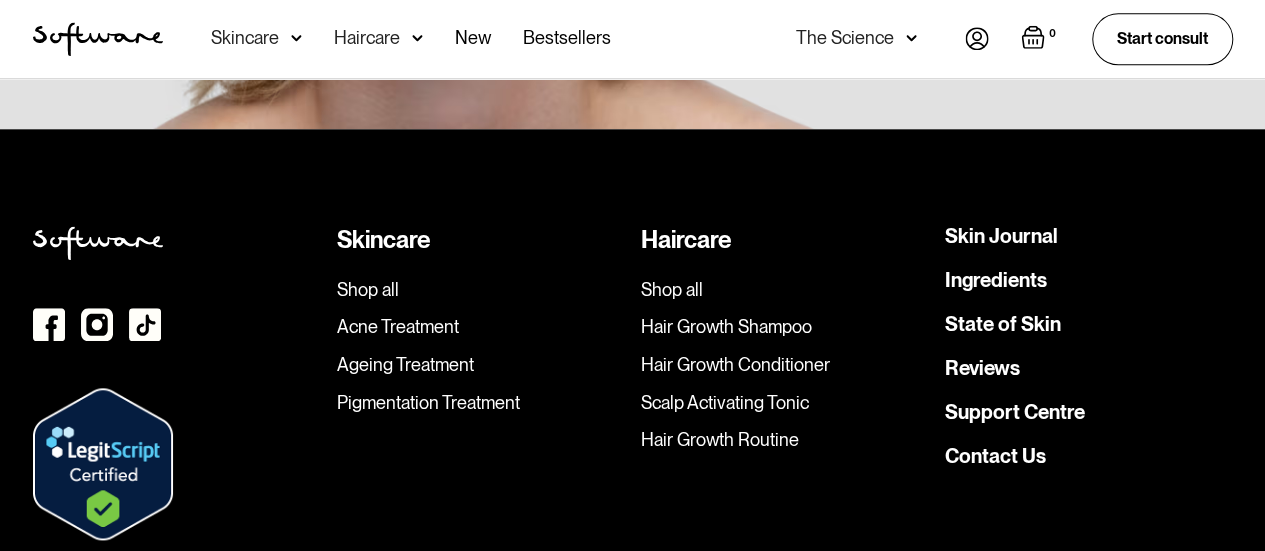 scroll, scrollTop: 4900, scrollLeft: 0, axis: vertical 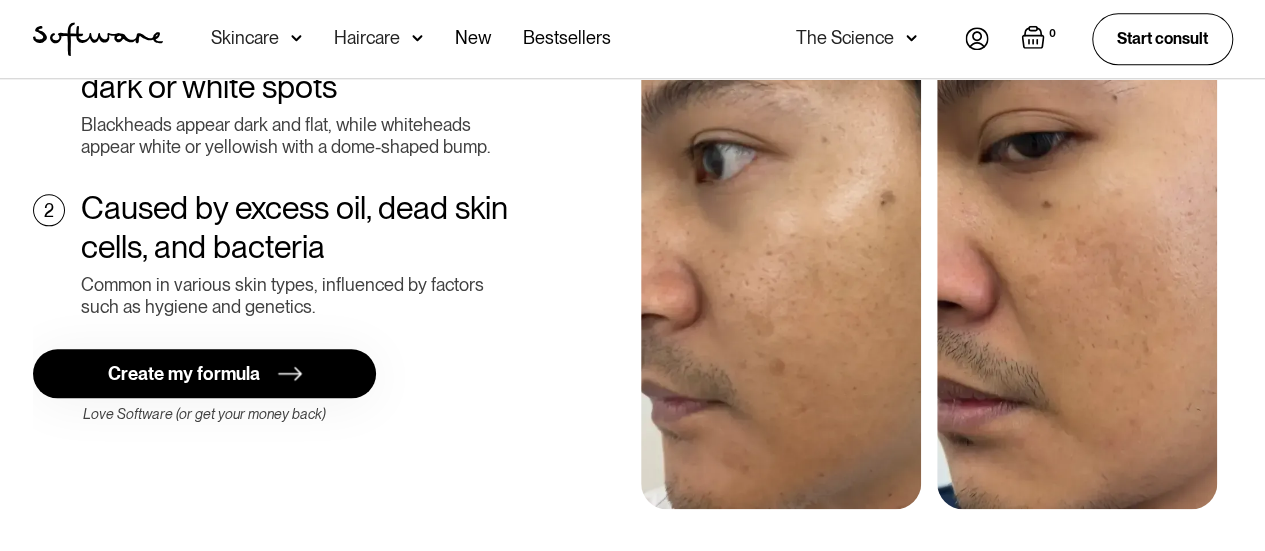 click on "Create my formula" at bounding box center (184, 374) 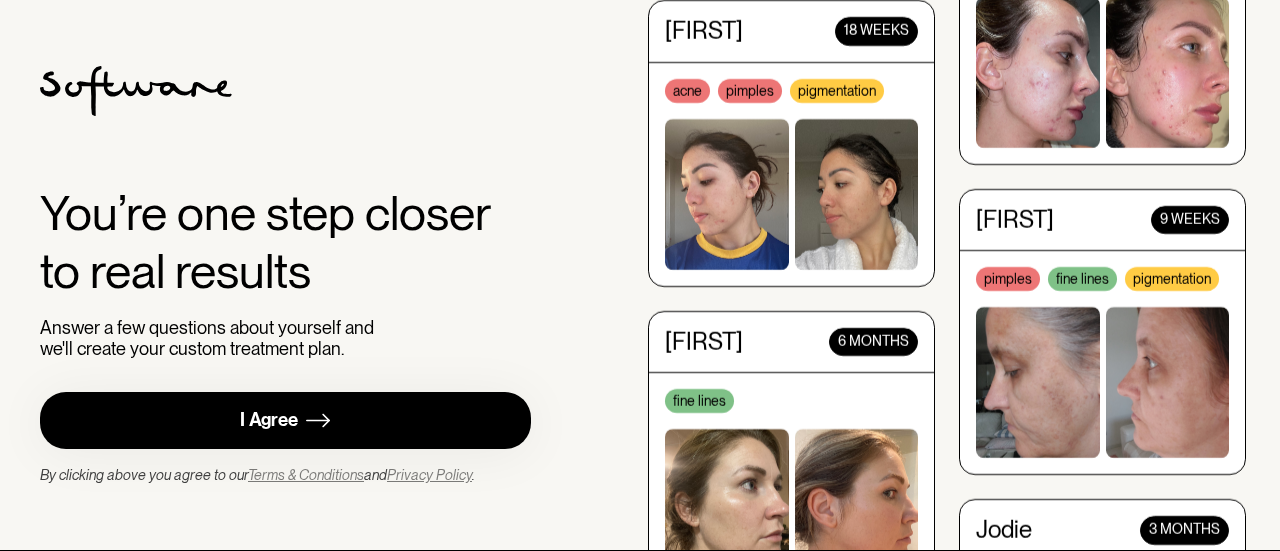 scroll, scrollTop: 0, scrollLeft: 0, axis: both 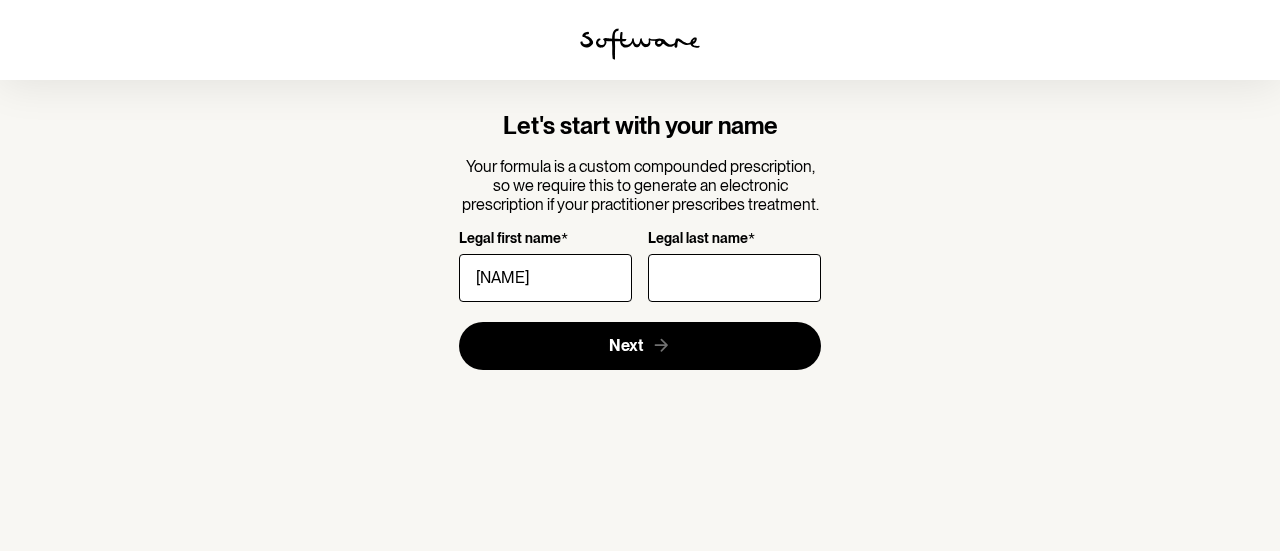 type on "[NAME]" 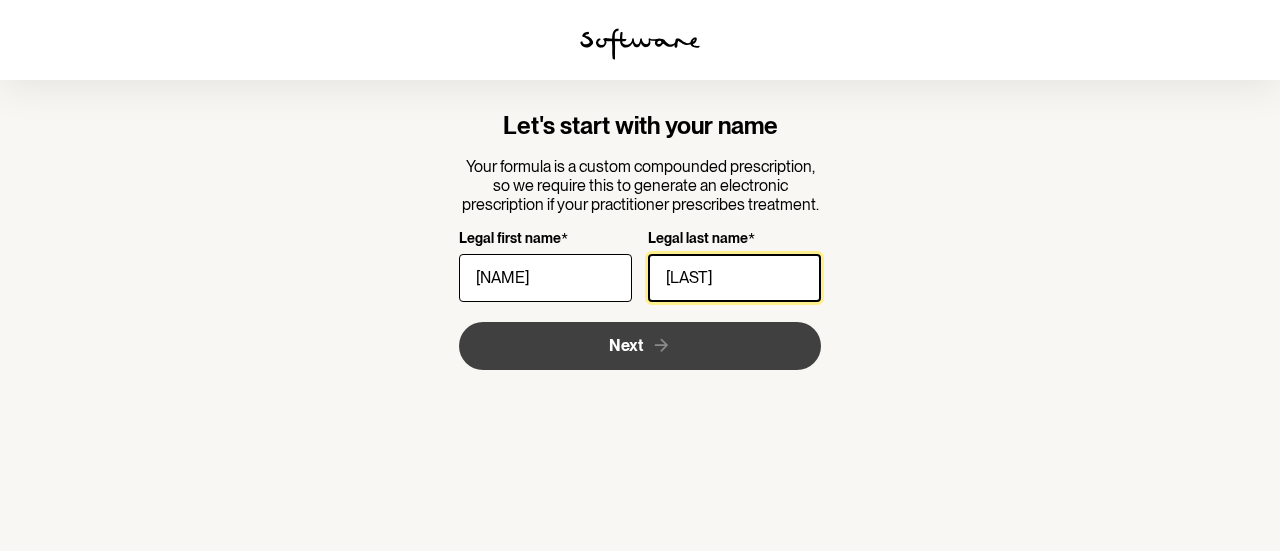 type on "[LAST]" 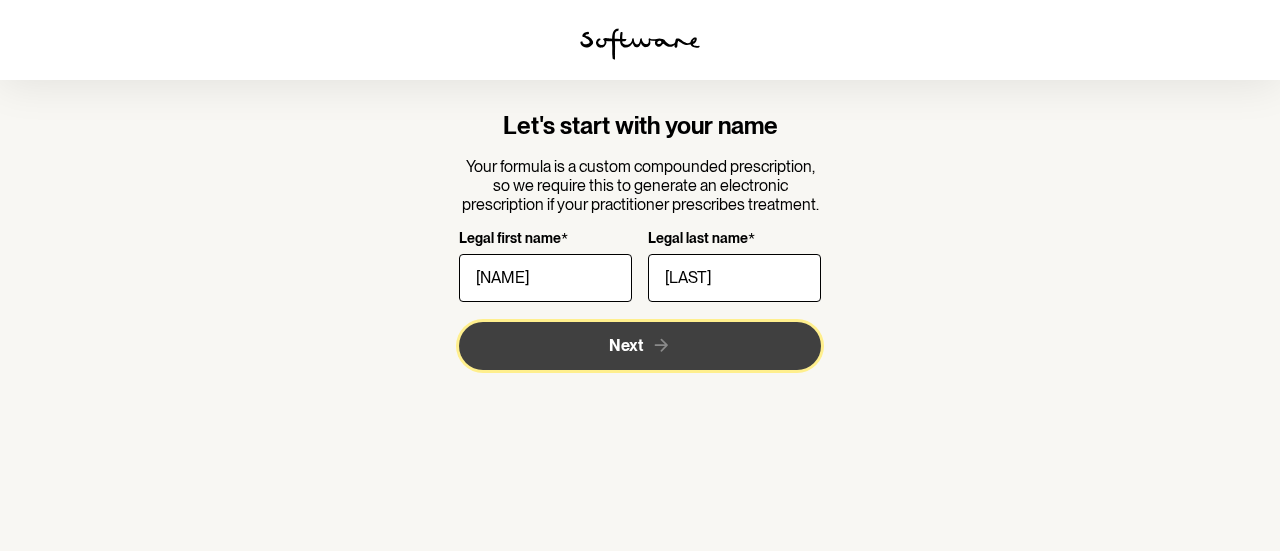 click on "Next" at bounding box center [640, 346] 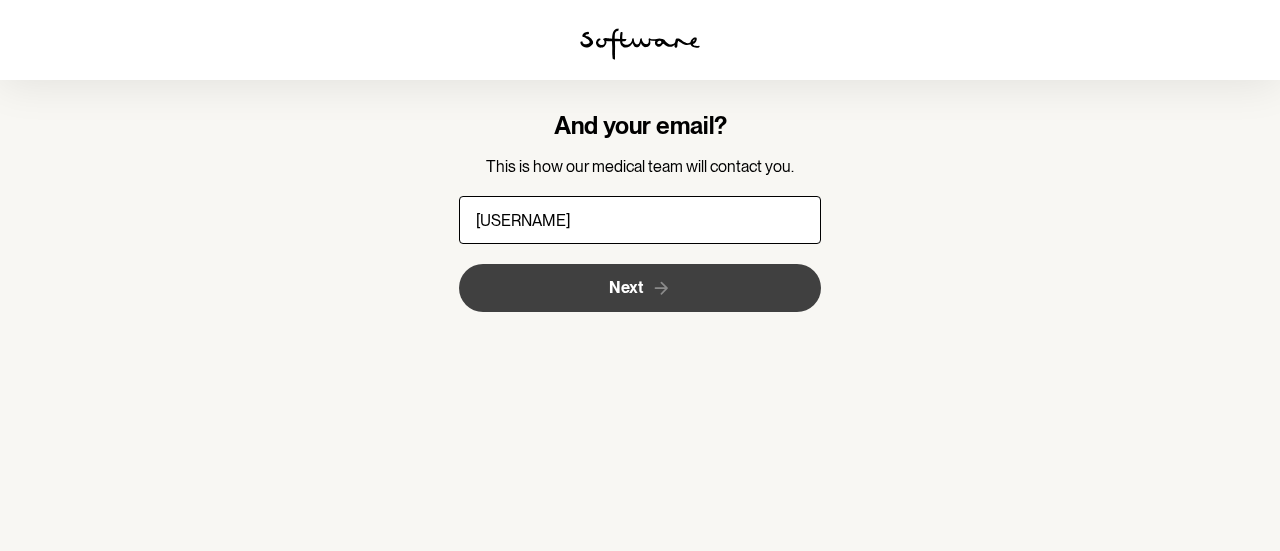 type on "tysoncottrill@[EXAMPLE.COM]" 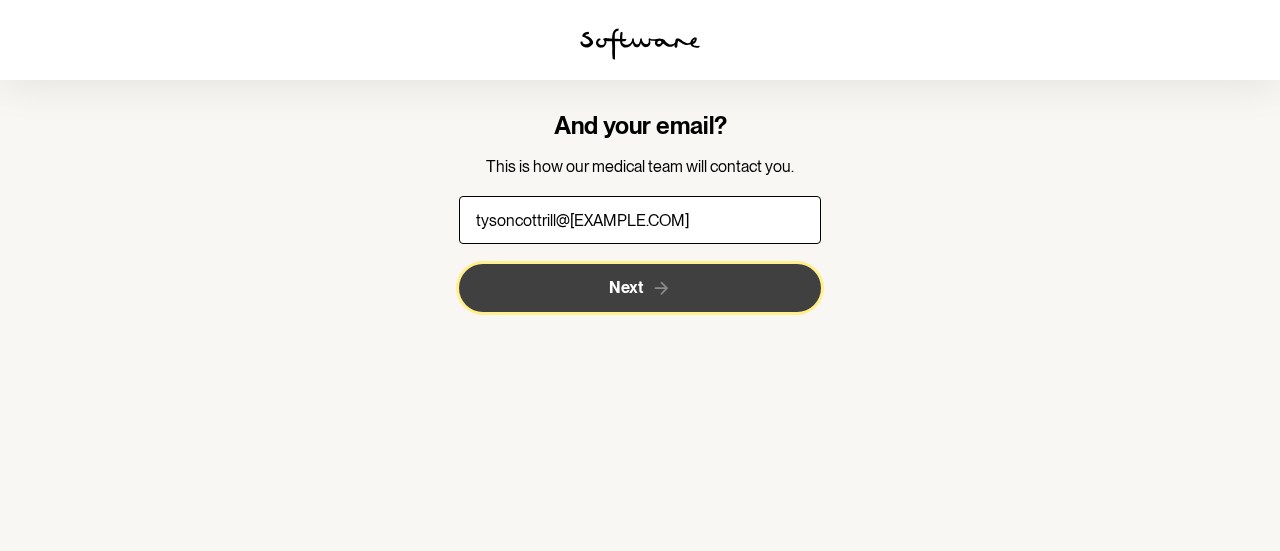 click on "Next" at bounding box center (640, 288) 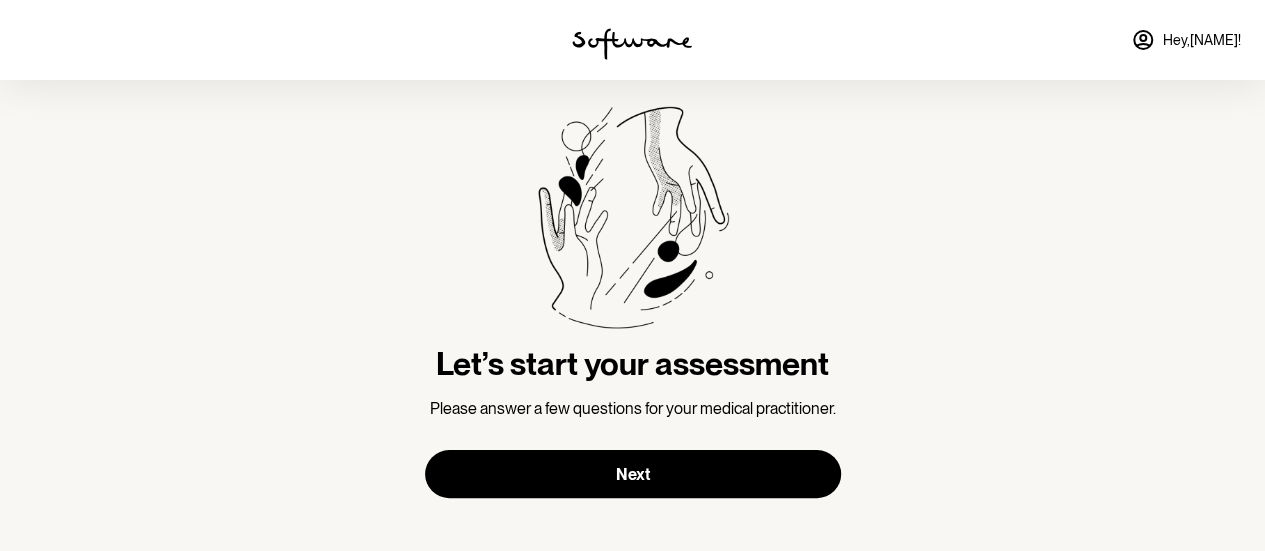 scroll, scrollTop: 48, scrollLeft: 0, axis: vertical 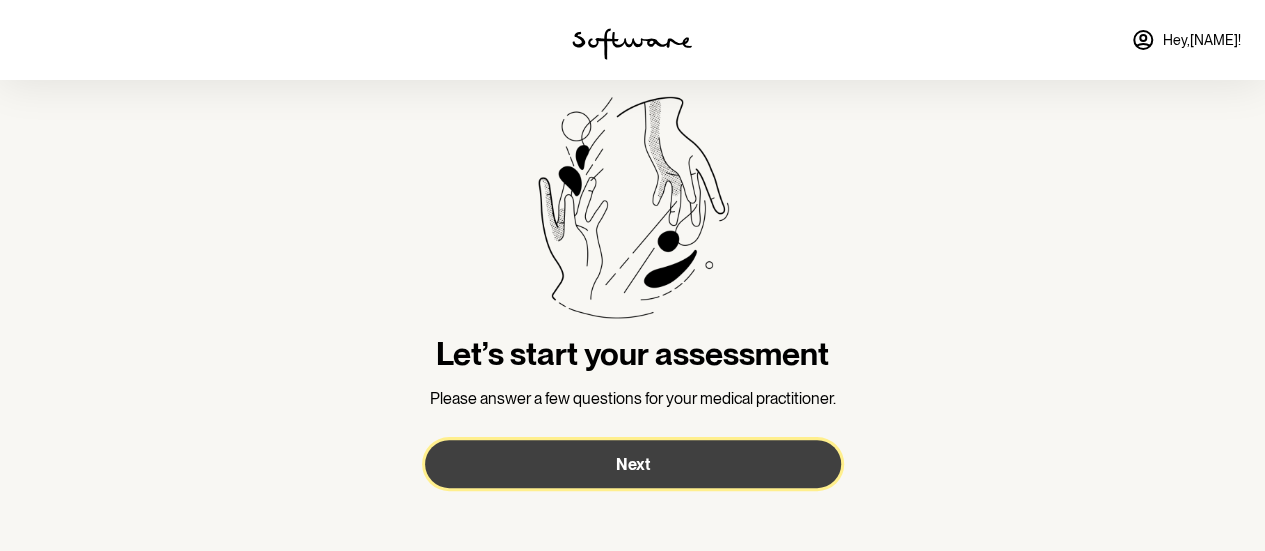 click on "Next" at bounding box center (633, 464) 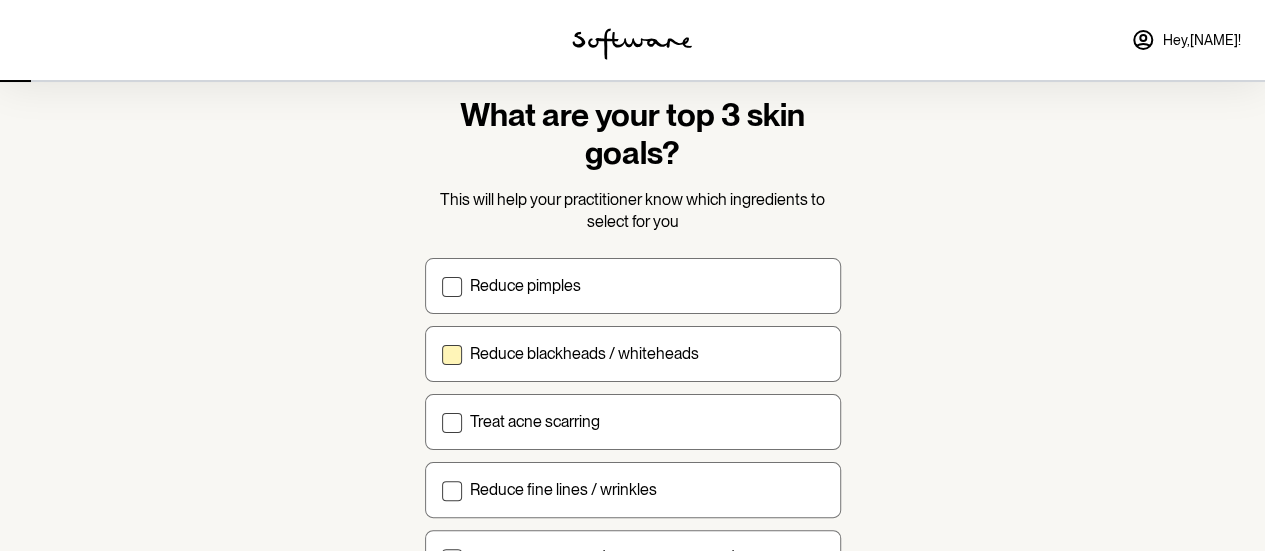 click on "Reduce blackheads / whiteheads" at bounding box center [584, 353] 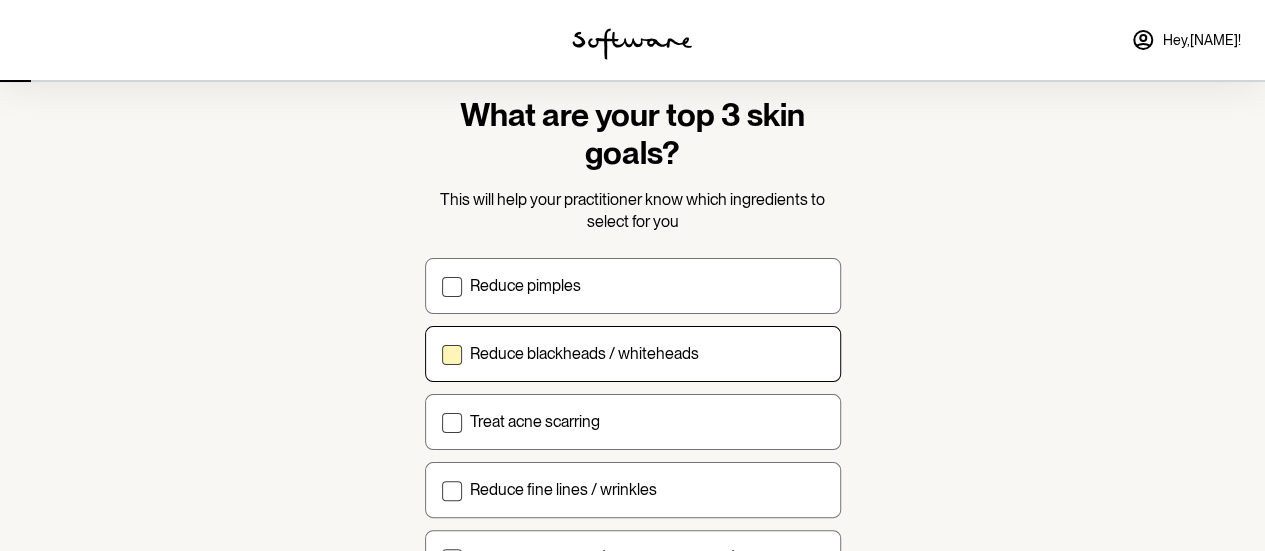 click on "Reduce blackheads / whiteheads" at bounding box center [441, 353] 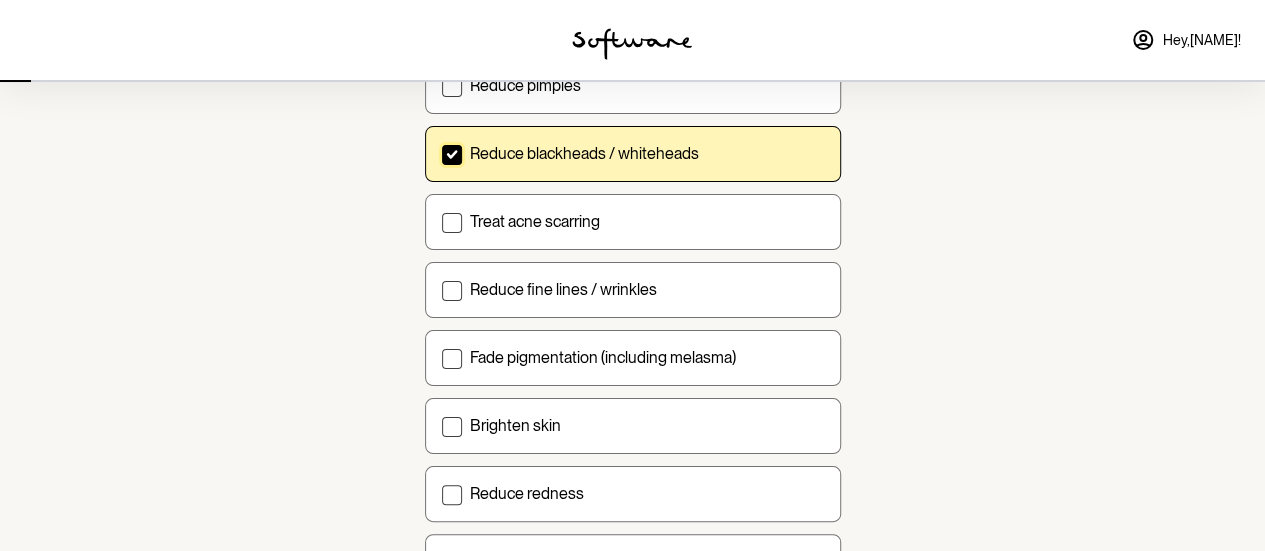 scroll, scrollTop: 348, scrollLeft: 0, axis: vertical 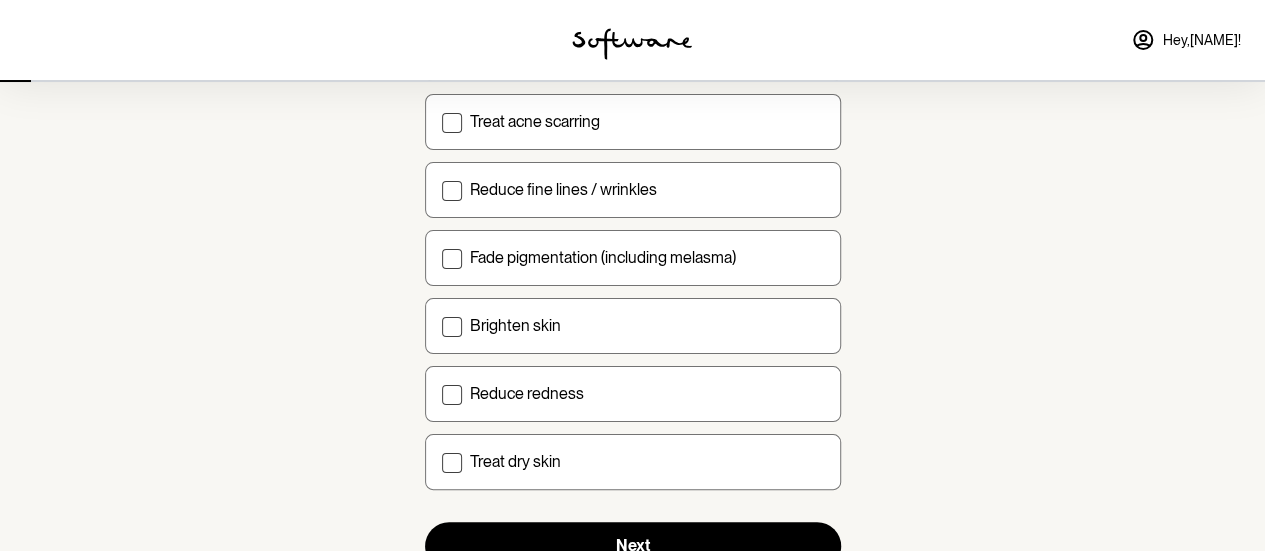 click on "Brighten skin" at bounding box center (633, 326) 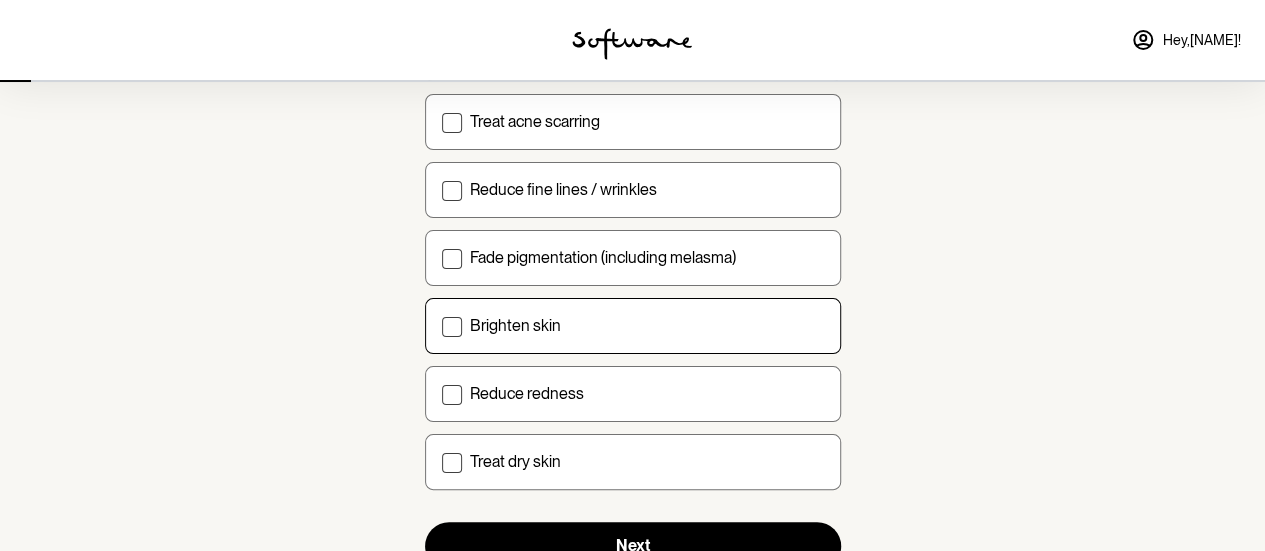 click on "Brighten skin" at bounding box center (441, 325) 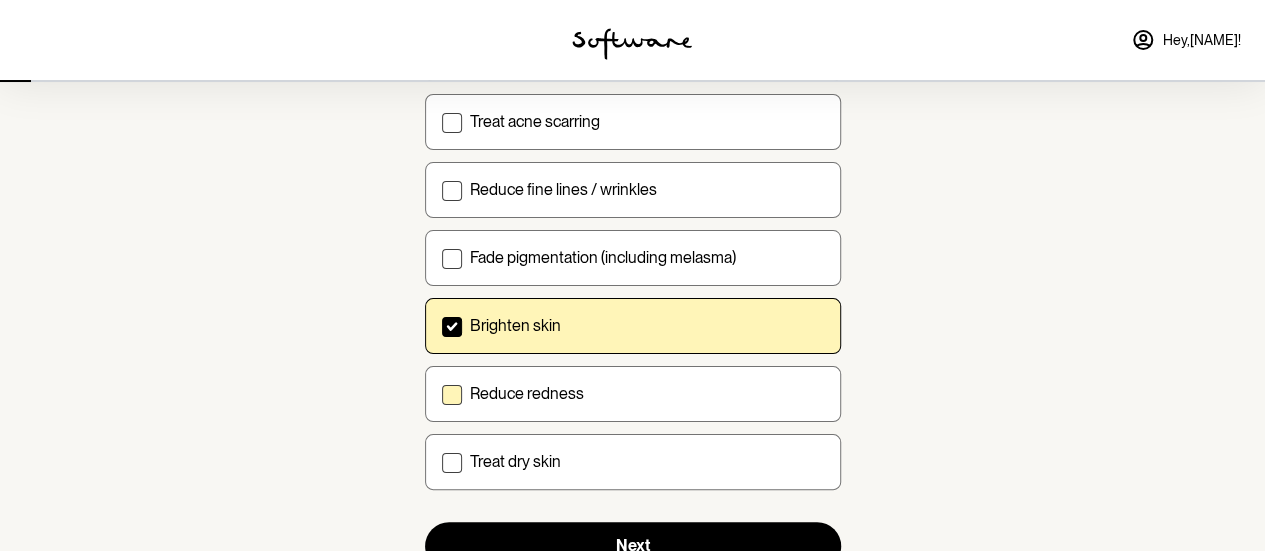 click on "Reduce redness" at bounding box center (633, 394) 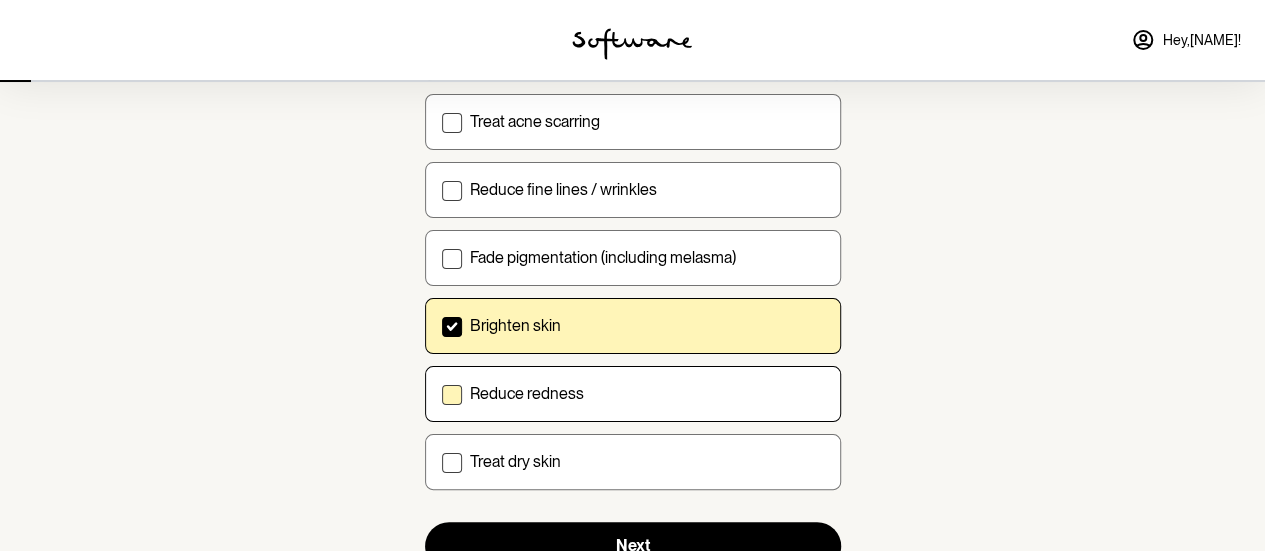 click on "Reduce redness" at bounding box center (441, 393) 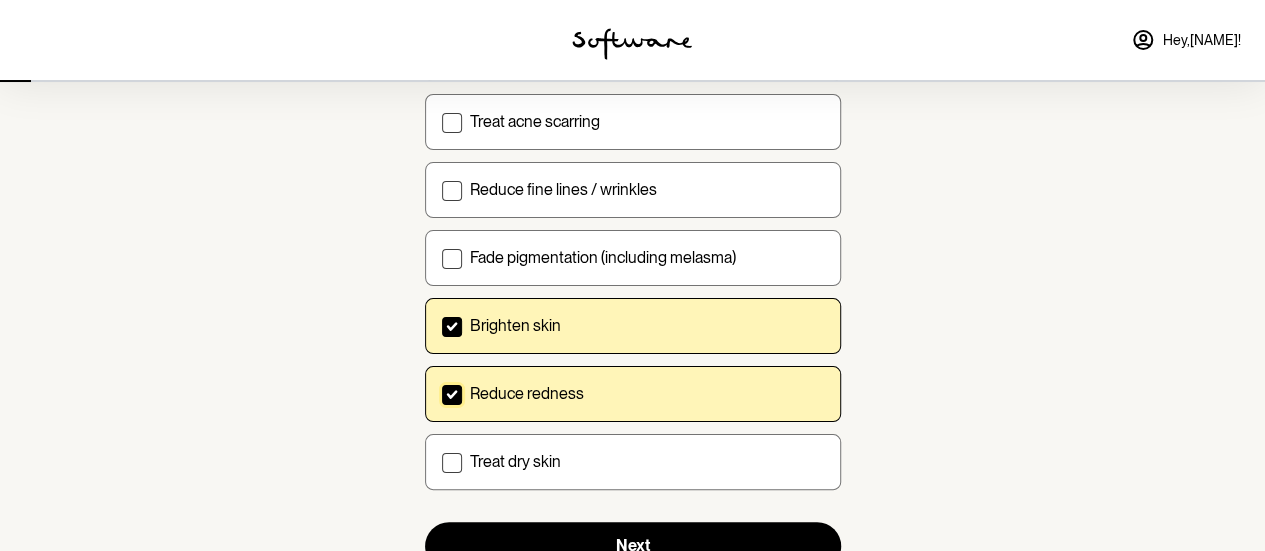 scroll, scrollTop: 424, scrollLeft: 0, axis: vertical 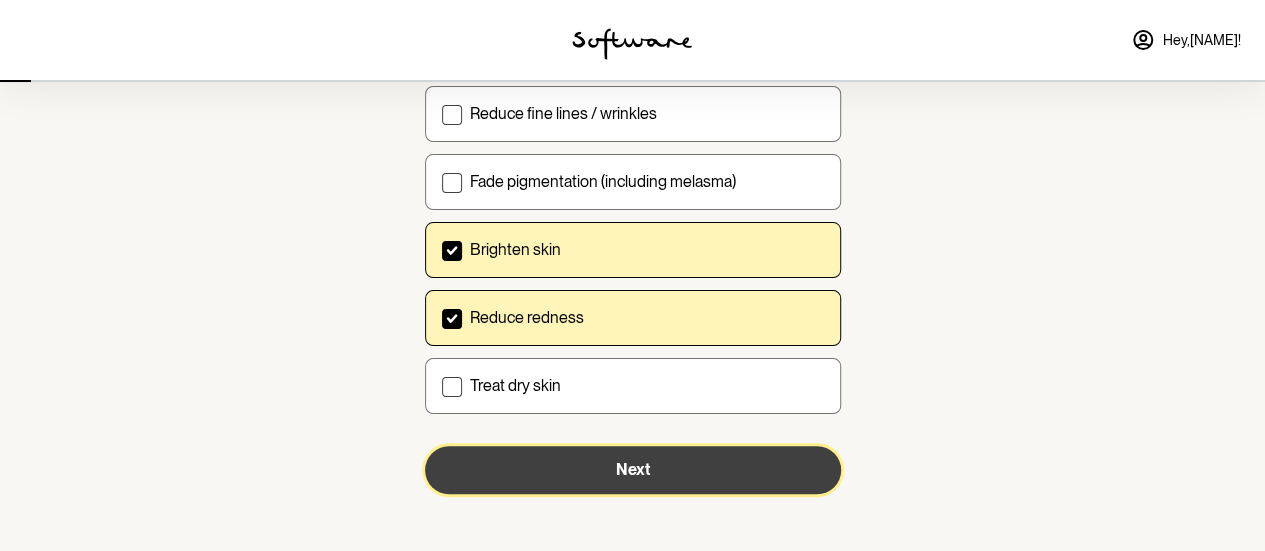 click on "Next" at bounding box center [633, 470] 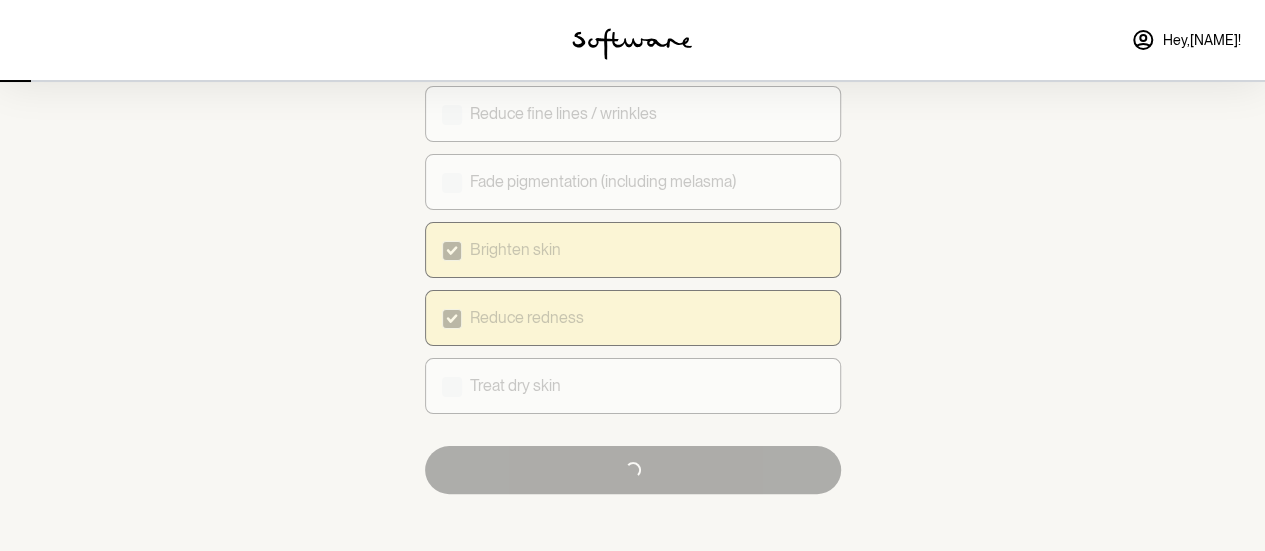 scroll, scrollTop: 0, scrollLeft: 0, axis: both 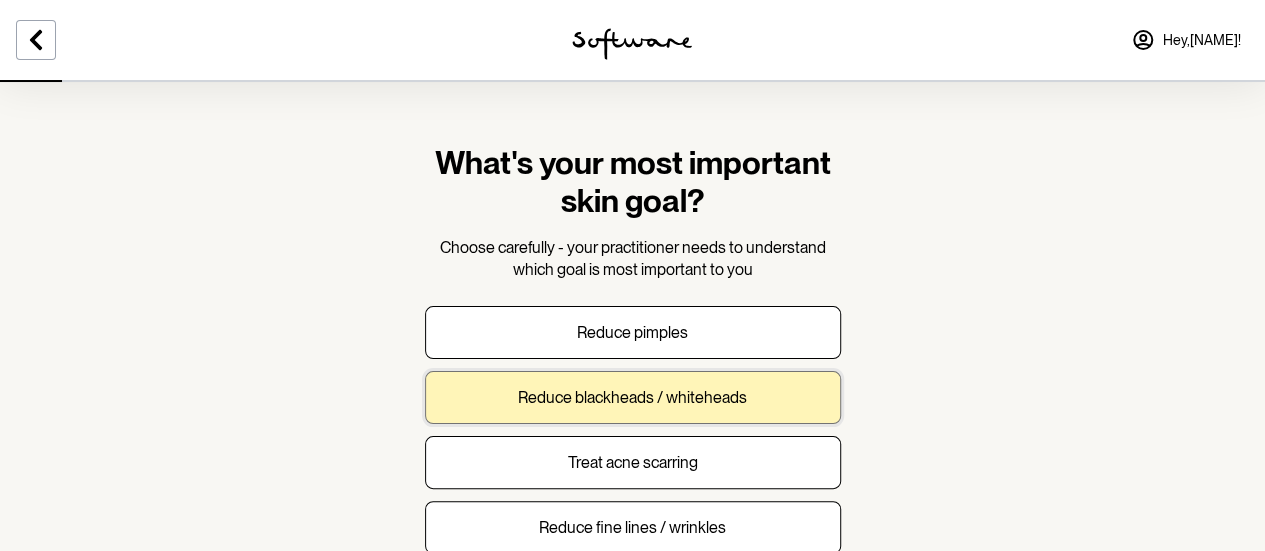 click on "Reduce blackheads / whiteheads" at bounding box center (632, 397) 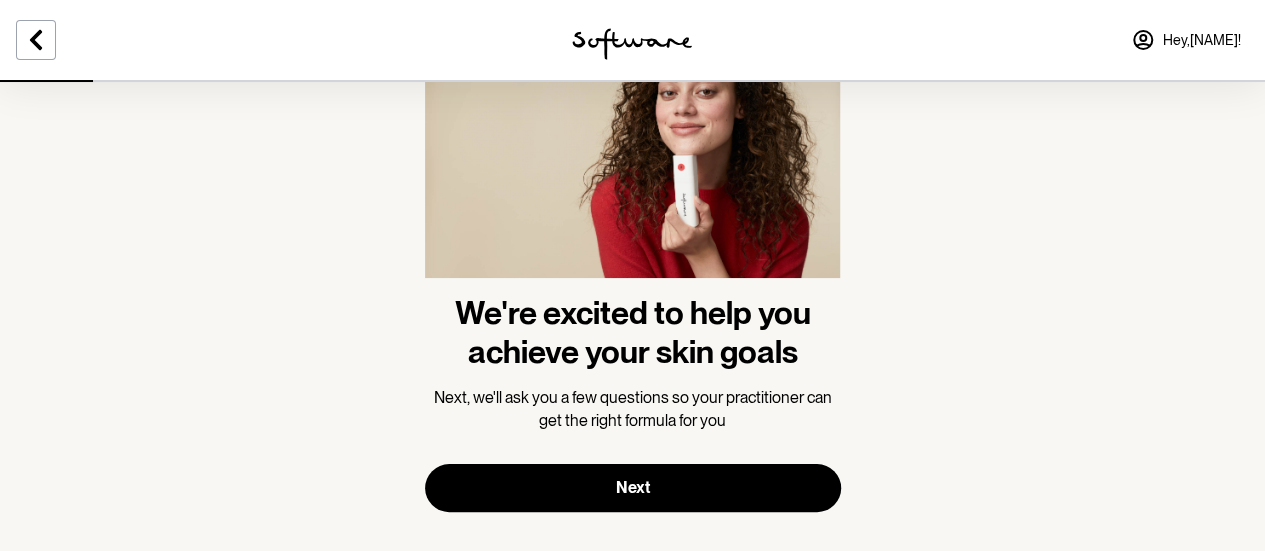 scroll, scrollTop: 167, scrollLeft: 0, axis: vertical 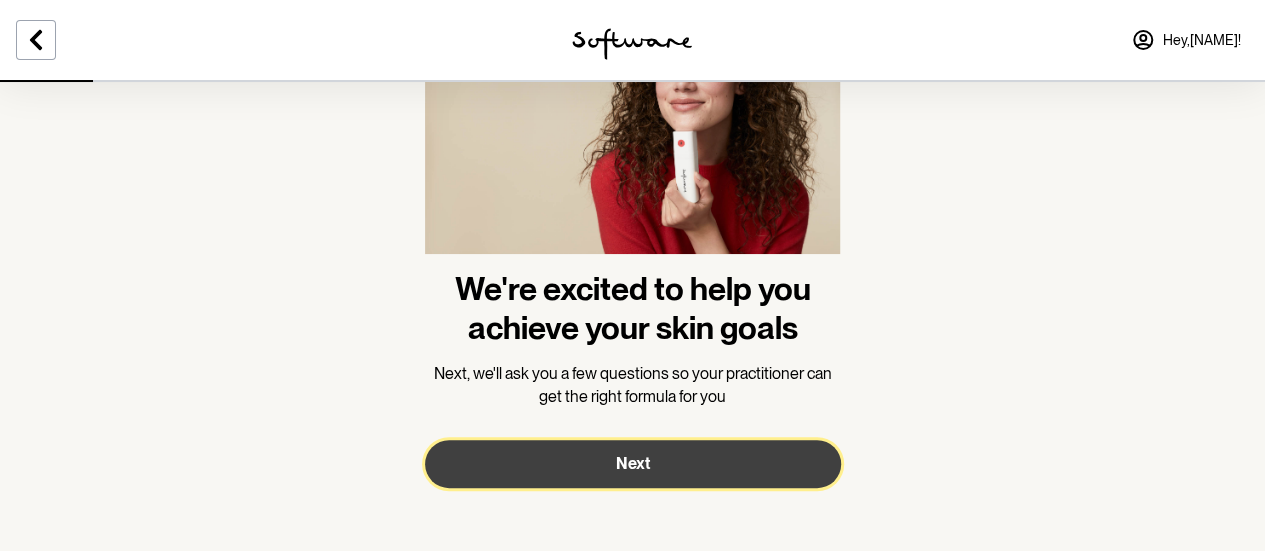 click on "Next" at bounding box center [633, 464] 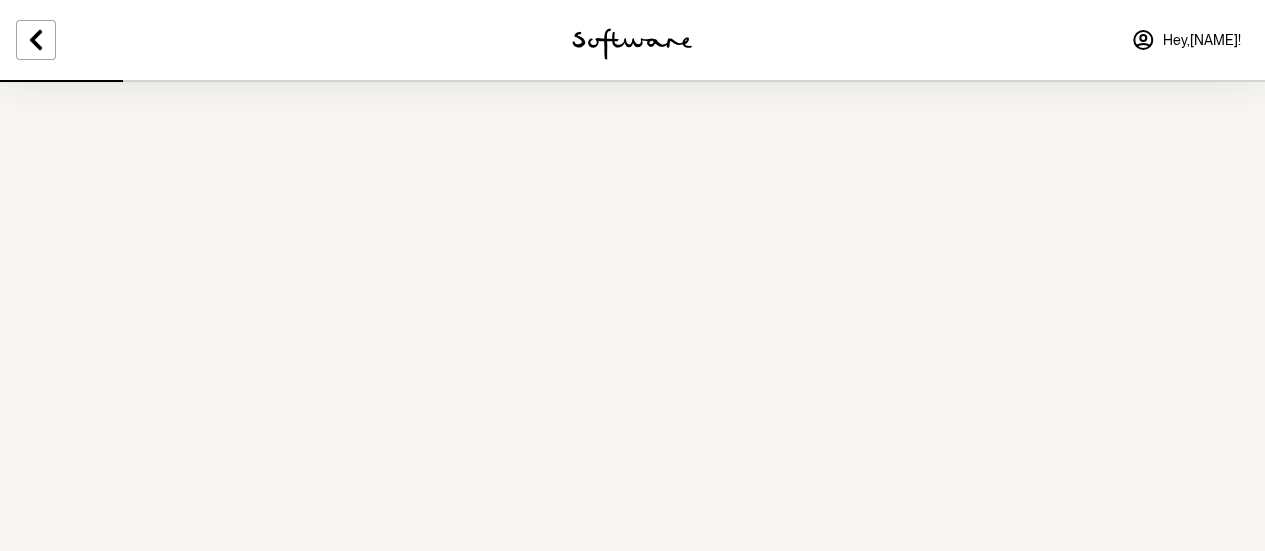 scroll, scrollTop: 0, scrollLeft: 0, axis: both 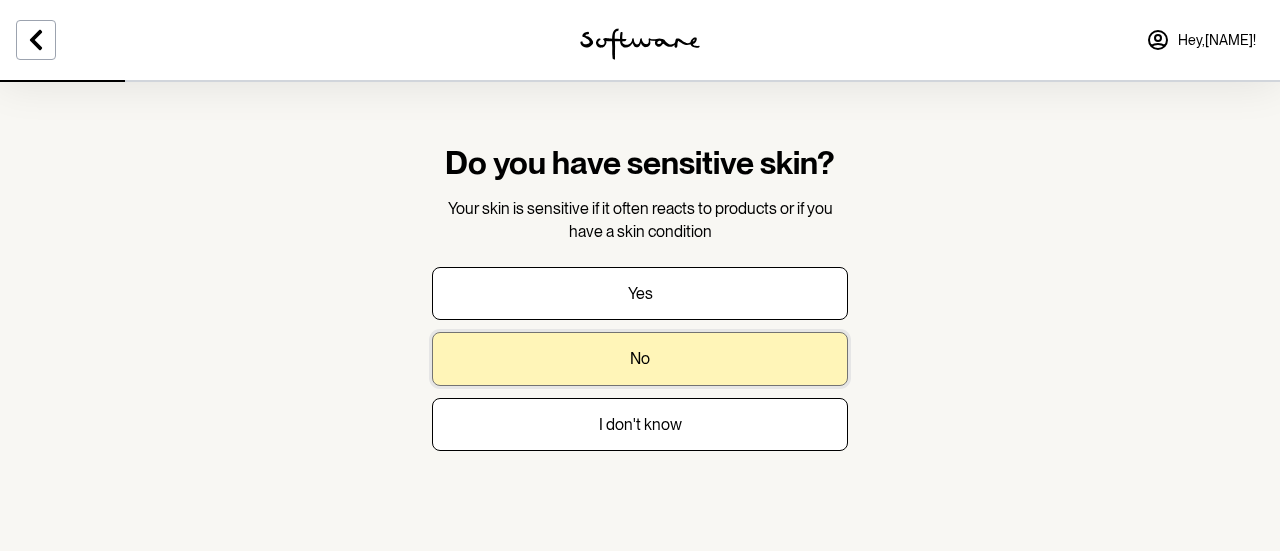 click on "No" at bounding box center [640, 358] 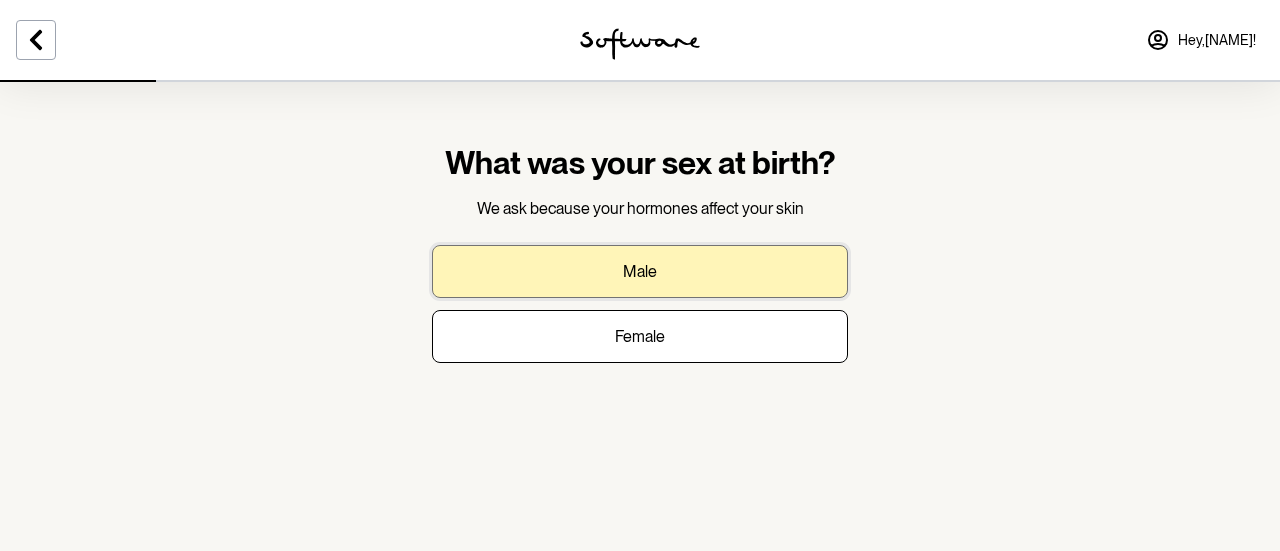 click on "Male" at bounding box center (640, 271) 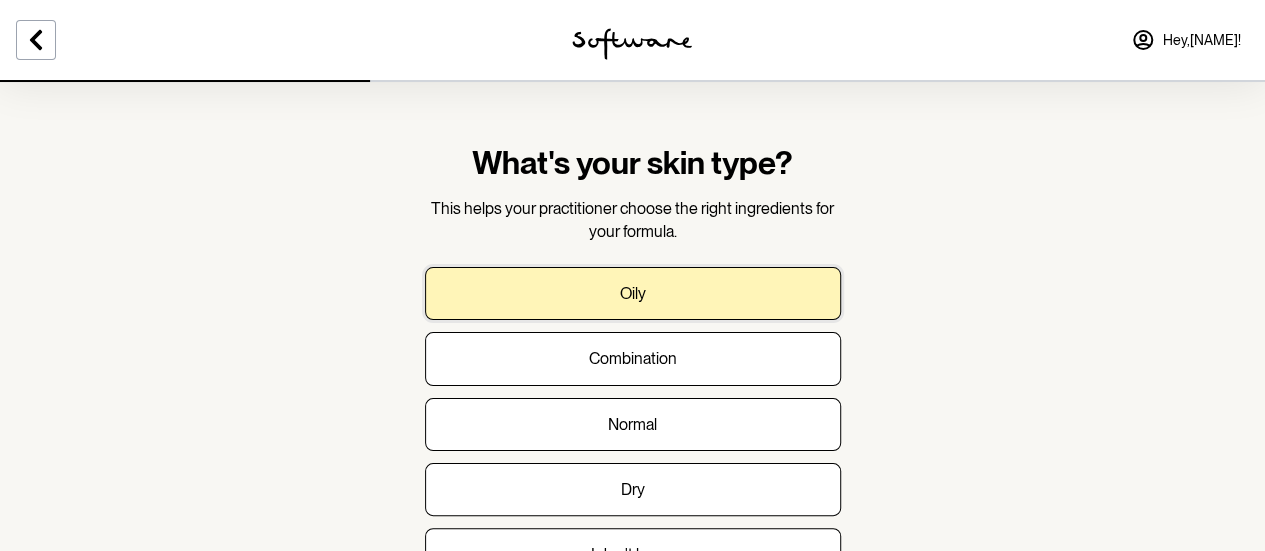 click on "Oily" at bounding box center [633, 293] 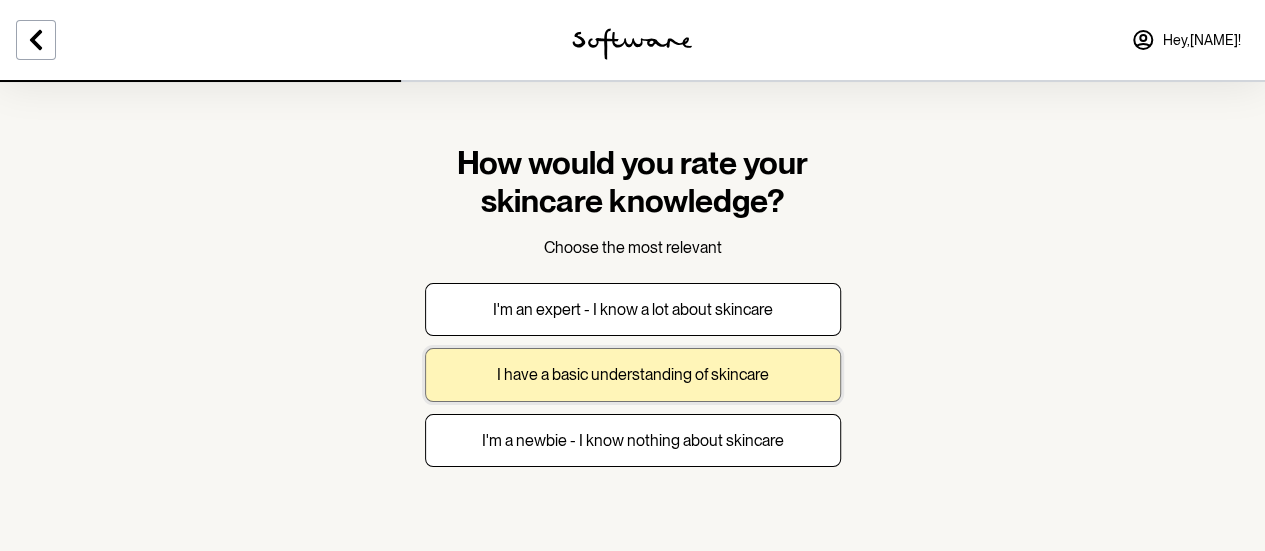 click on "I have a basic understanding of skincare" at bounding box center [633, 374] 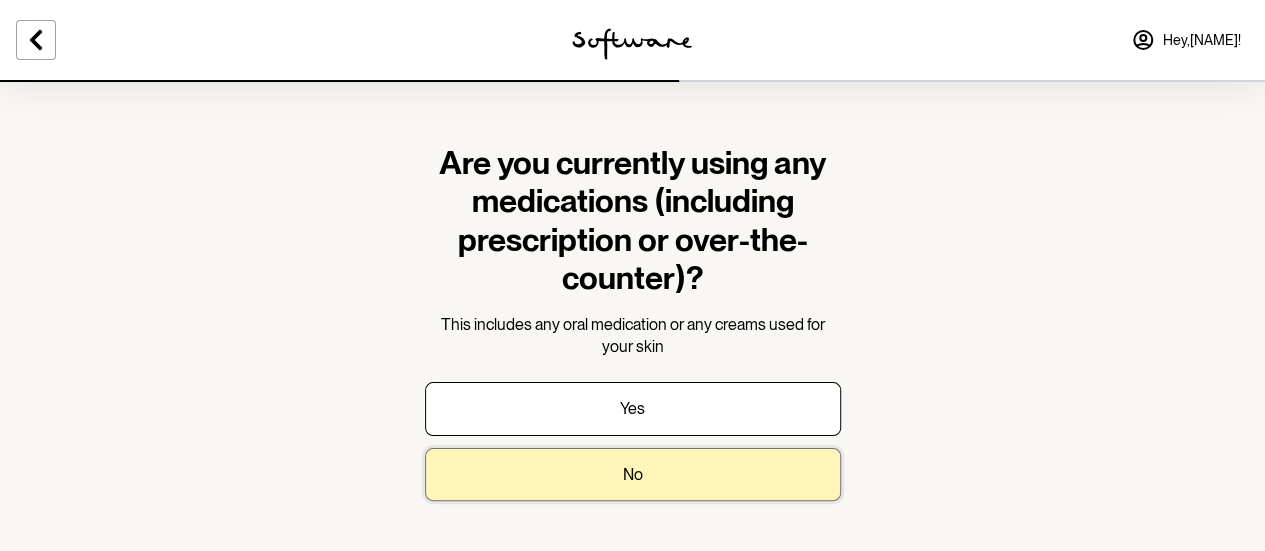 click on "No" at bounding box center [633, 474] 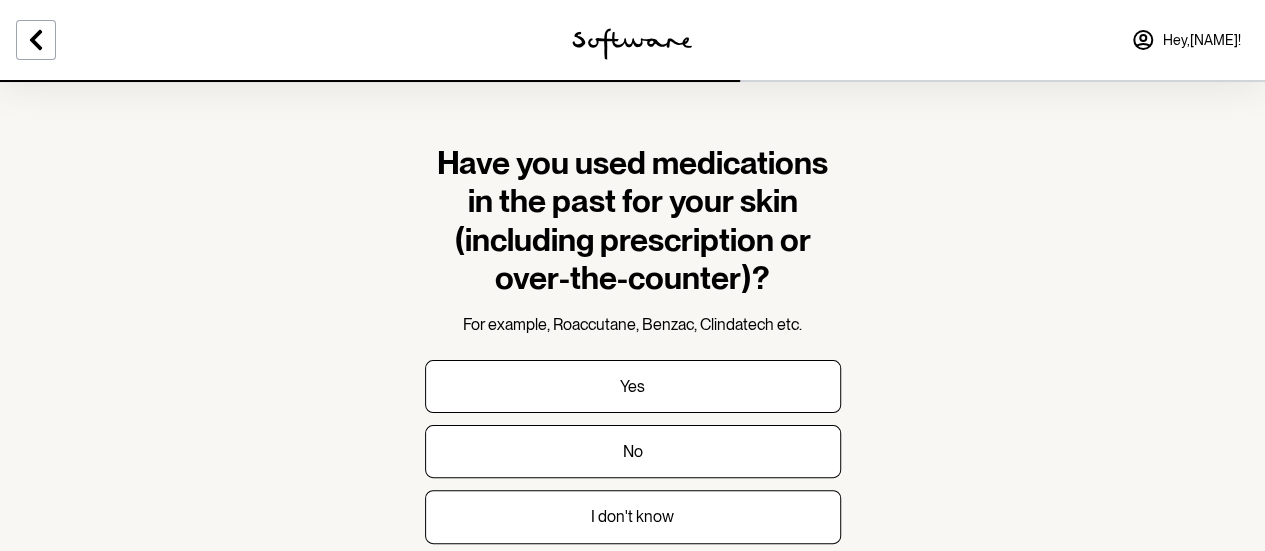 scroll, scrollTop: 86, scrollLeft: 0, axis: vertical 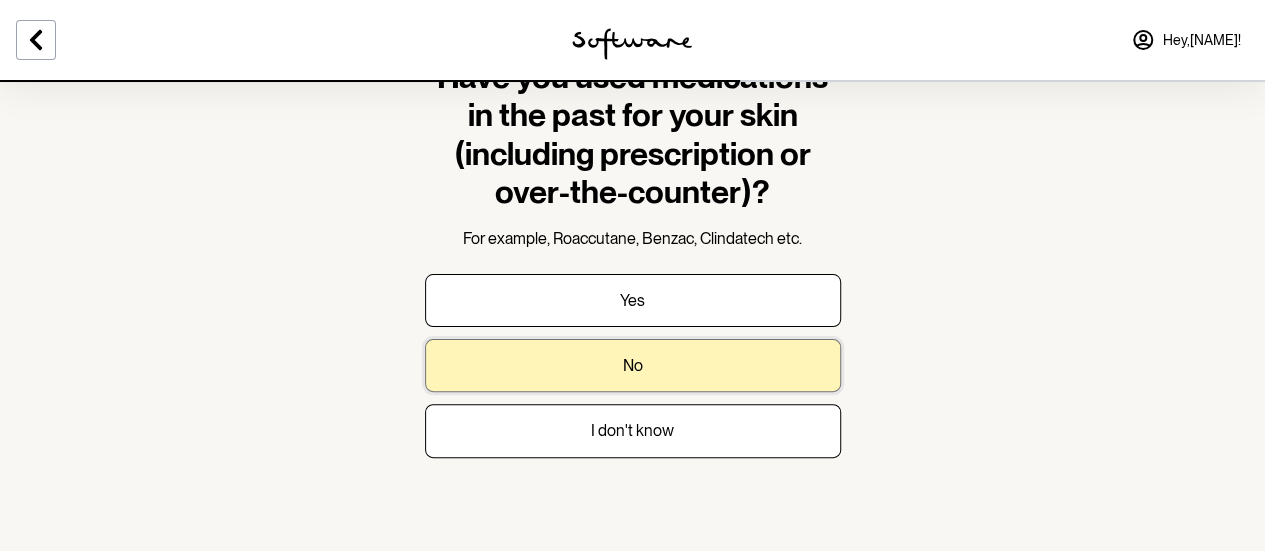 click on "No" at bounding box center [633, 365] 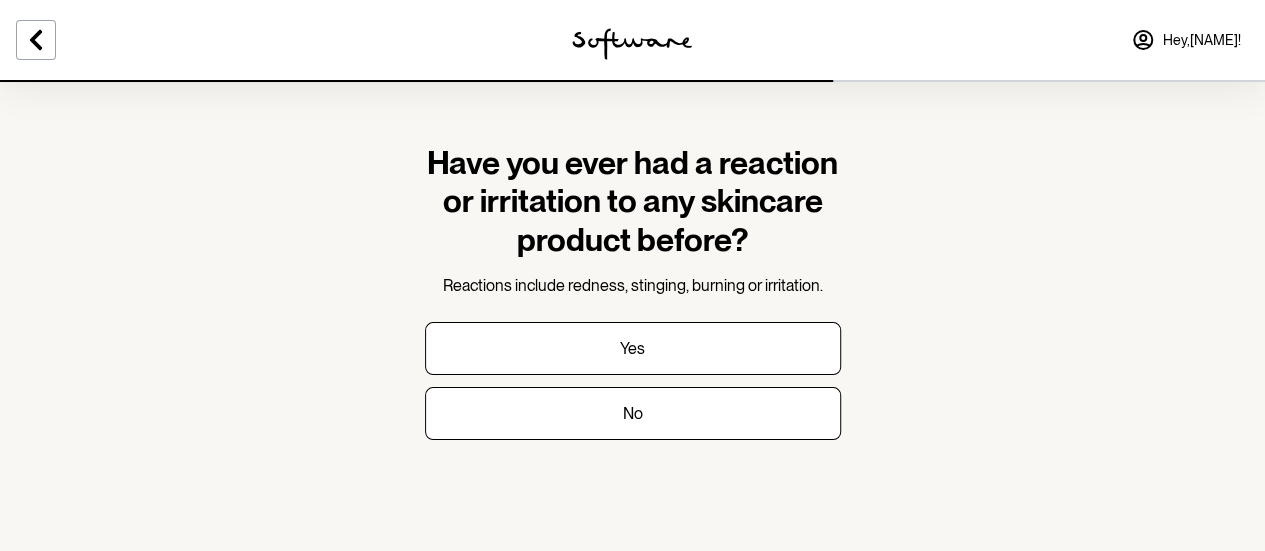 scroll, scrollTop: 0, scrollLeft: 0, axis: both 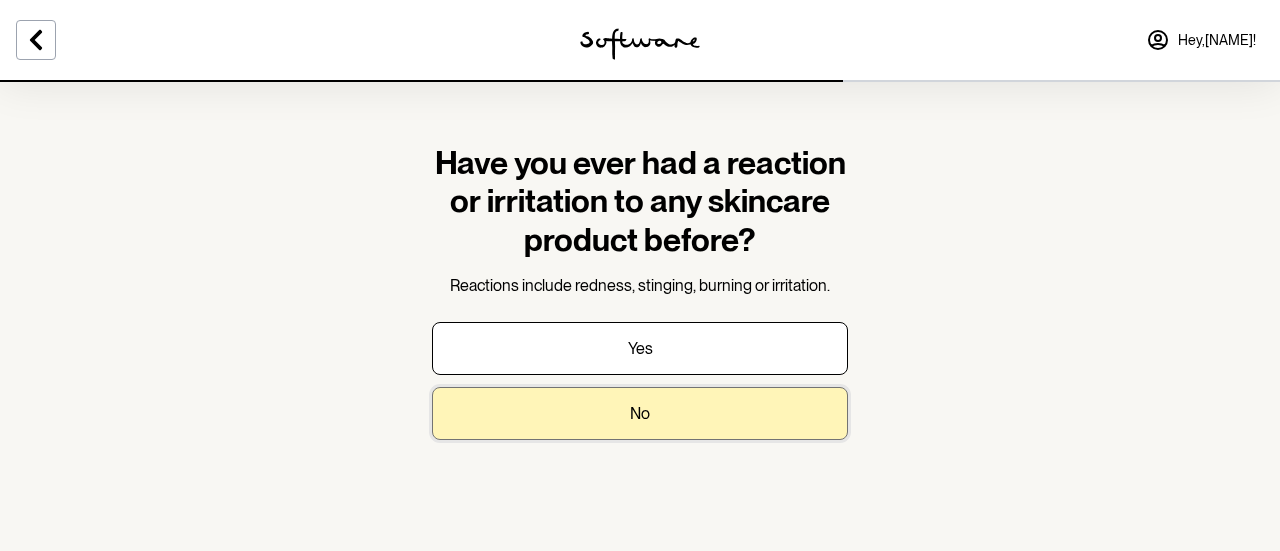 click on "No" at bounding box center [640, 413] 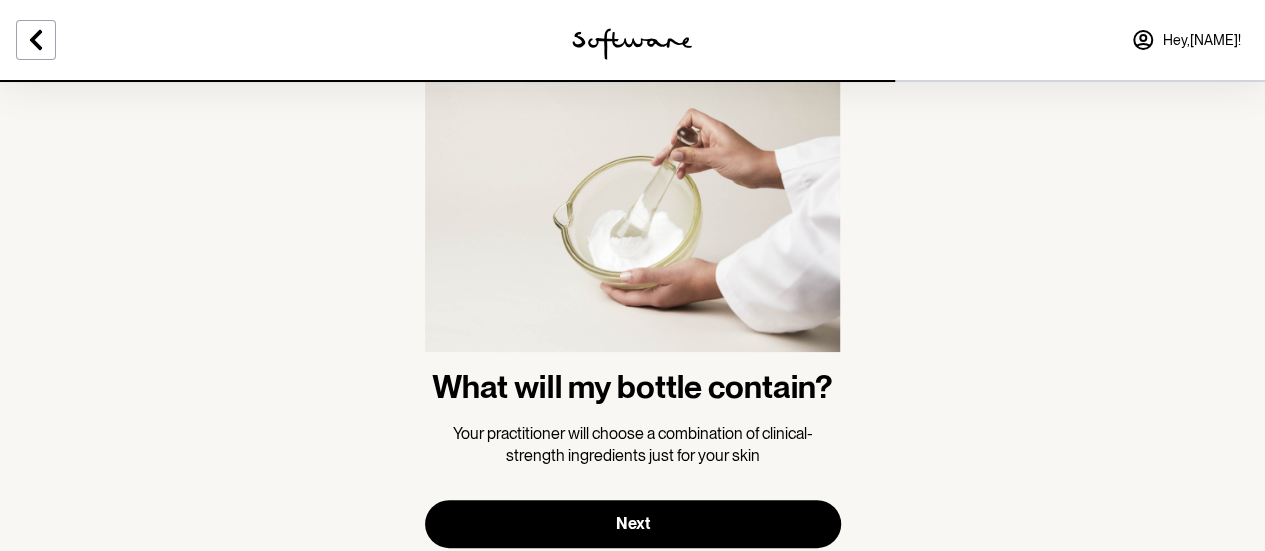 scroll, scrollTop: 100, scrollLeft: 0, axis: vertical 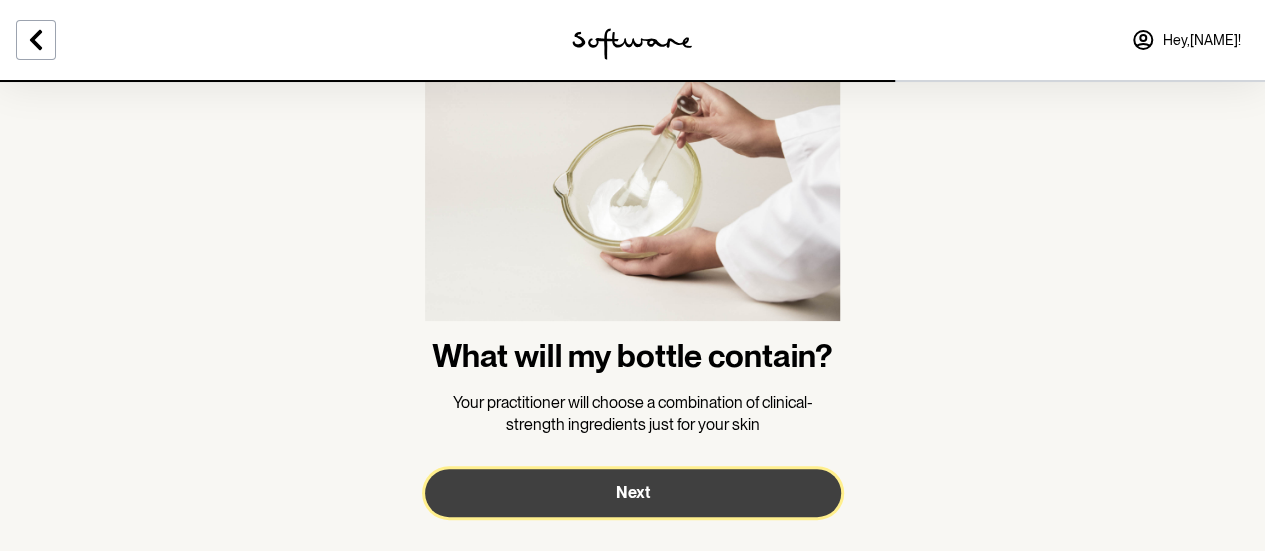 click on "Next" at bounding box center (633, 493) 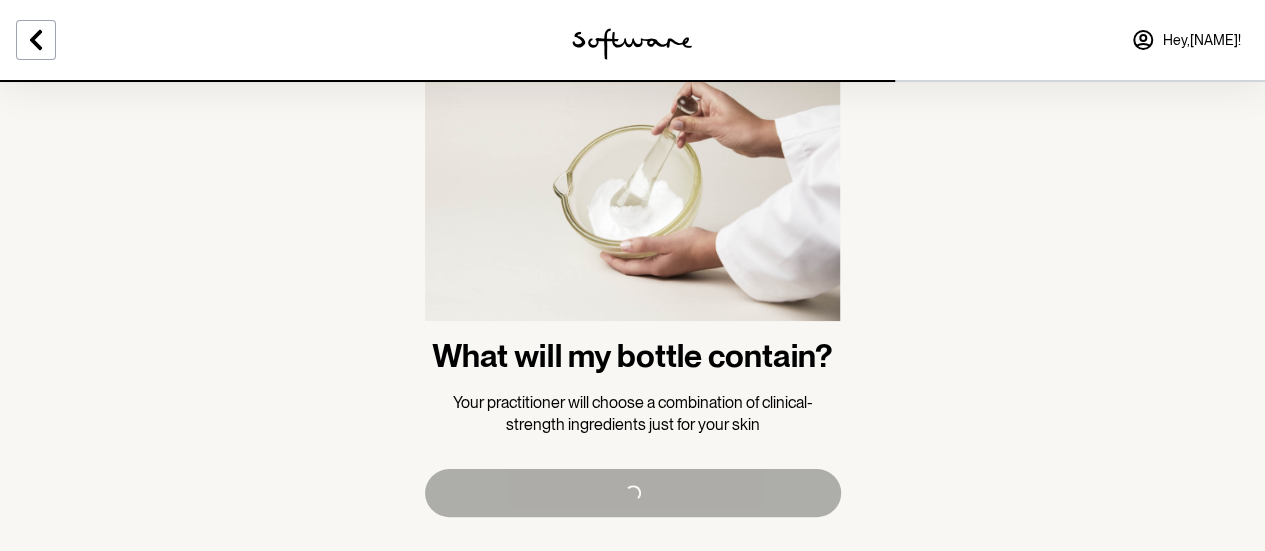 scroll, scrollTop: 0, scrollLeft: 0, axis: both 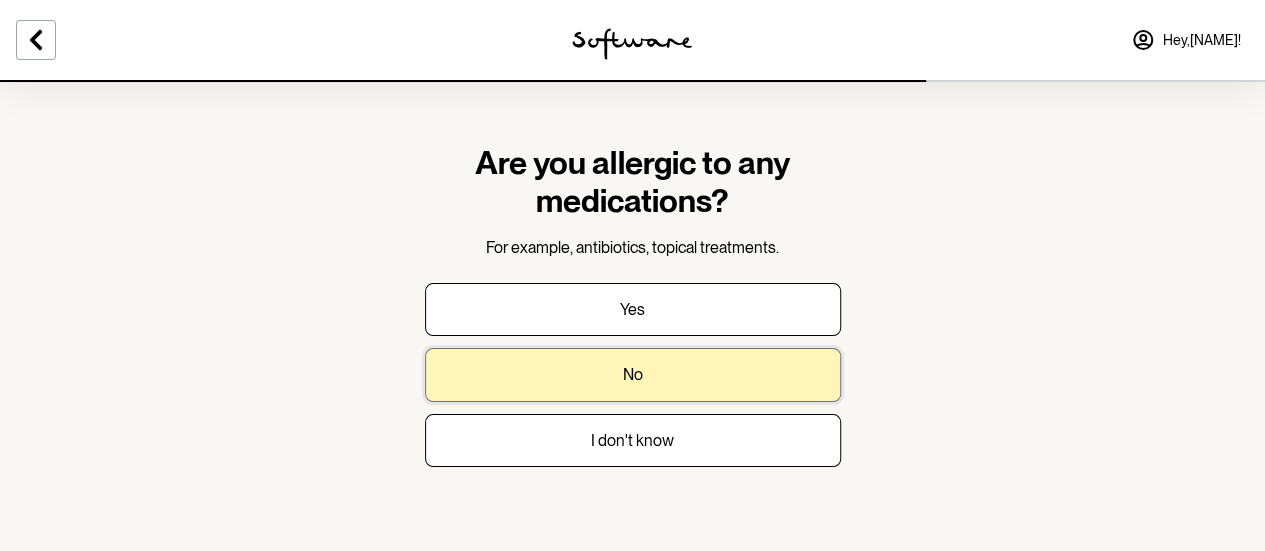 click on "No" at bounding box center (633, 374) 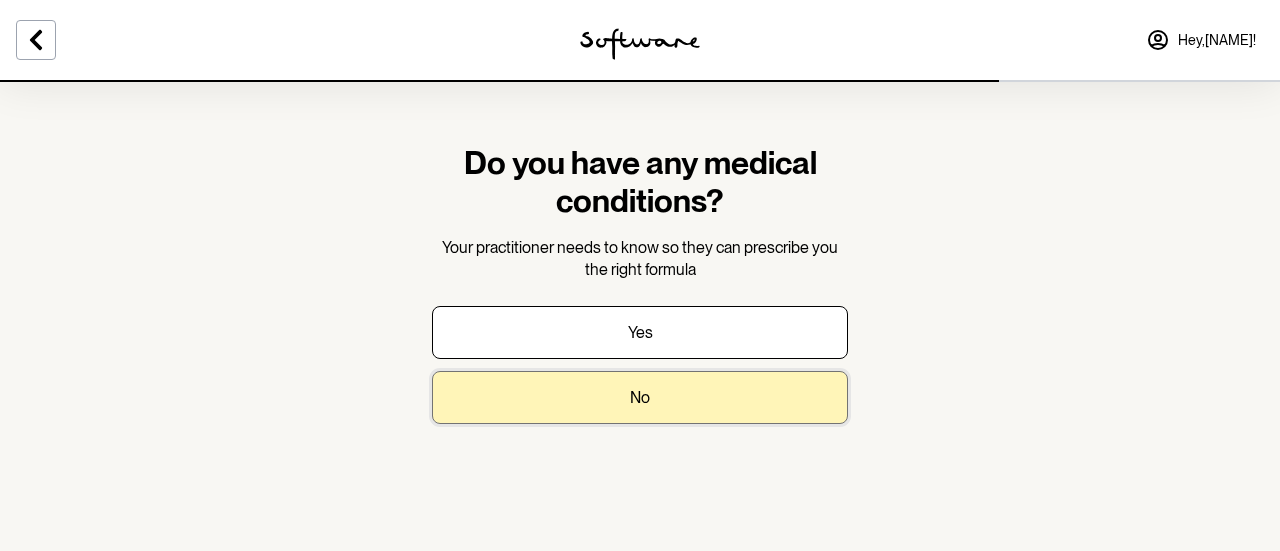 click on "No" at bounding box center (640, 397) 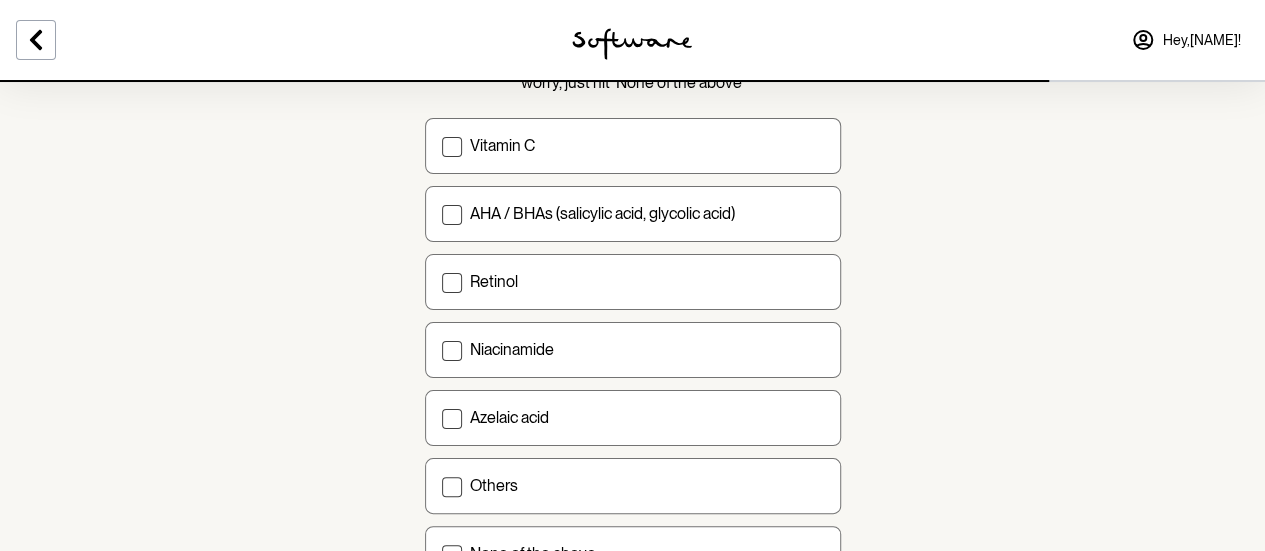 scroll, scrollTop: 200, scrollLeft: 0, axis: vertical 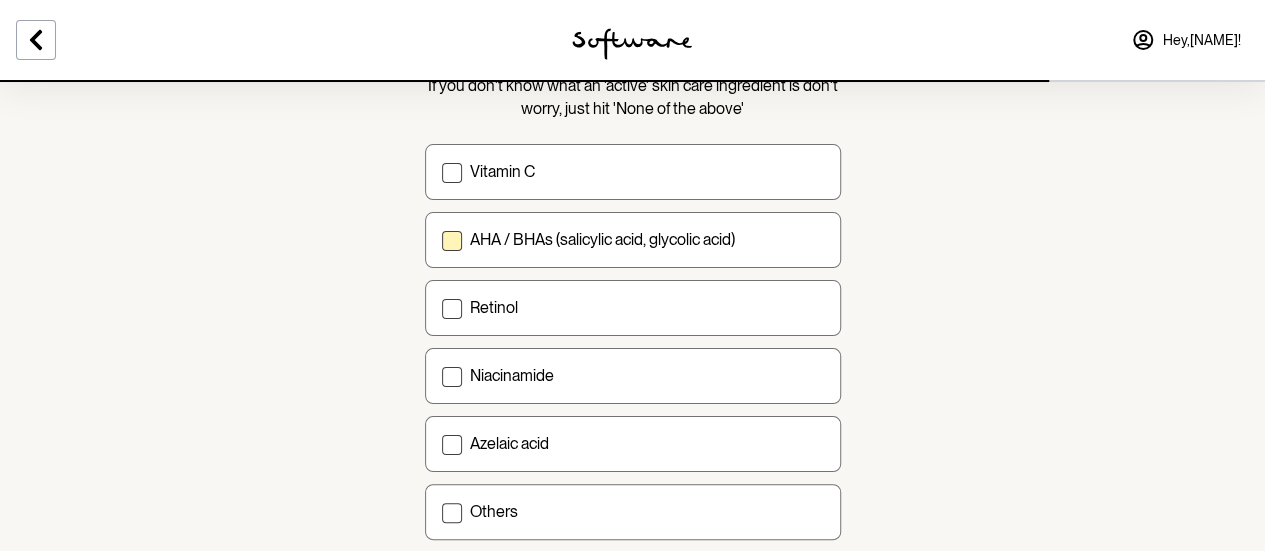 click on "AHA / BHAs (salicylic acid, glycolic acid)" at bounding box center (647, 239) 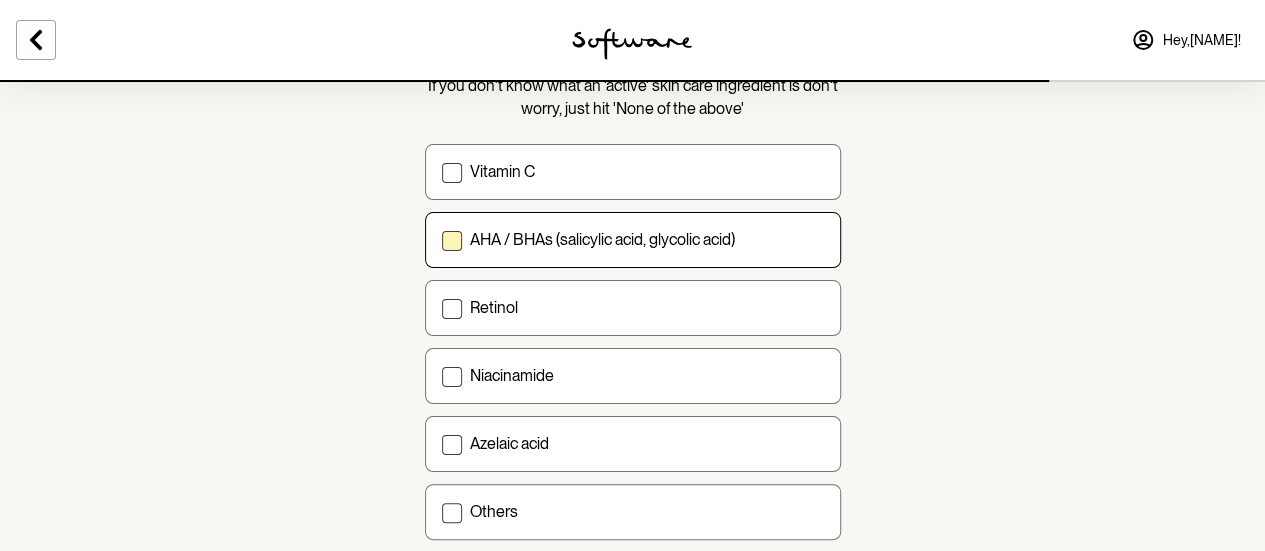 click on "AHA / BHAs (salicylic acid, glycolic acid)" at bounding box center (441, 240) 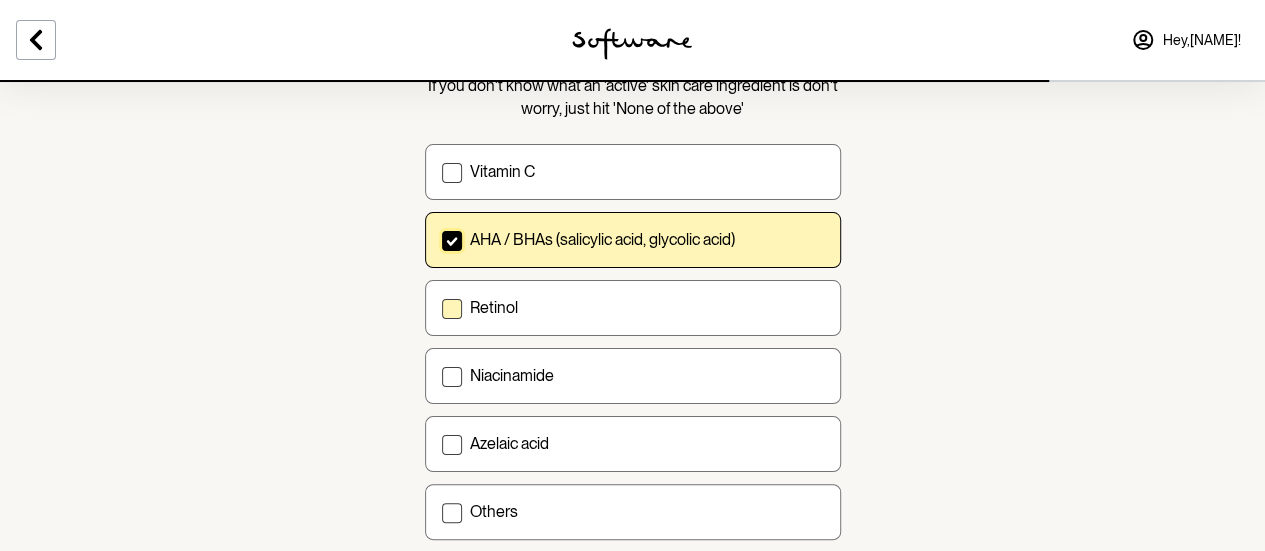 click on "Retinol" at bounding box center (647, 307) 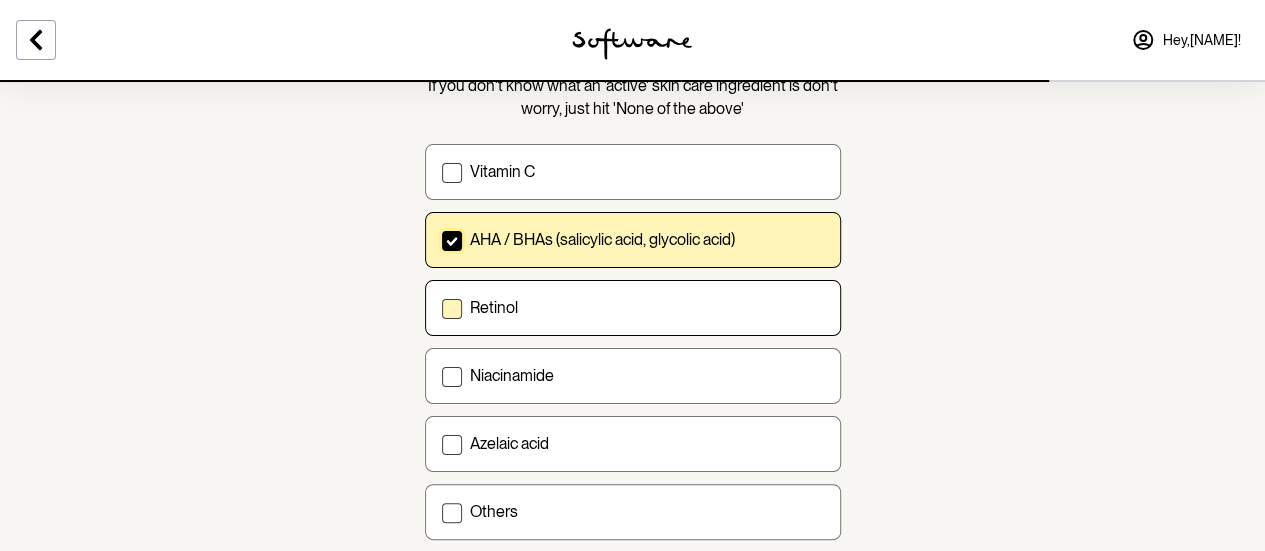 click on "Retinol" at bounding box center (441, 308) 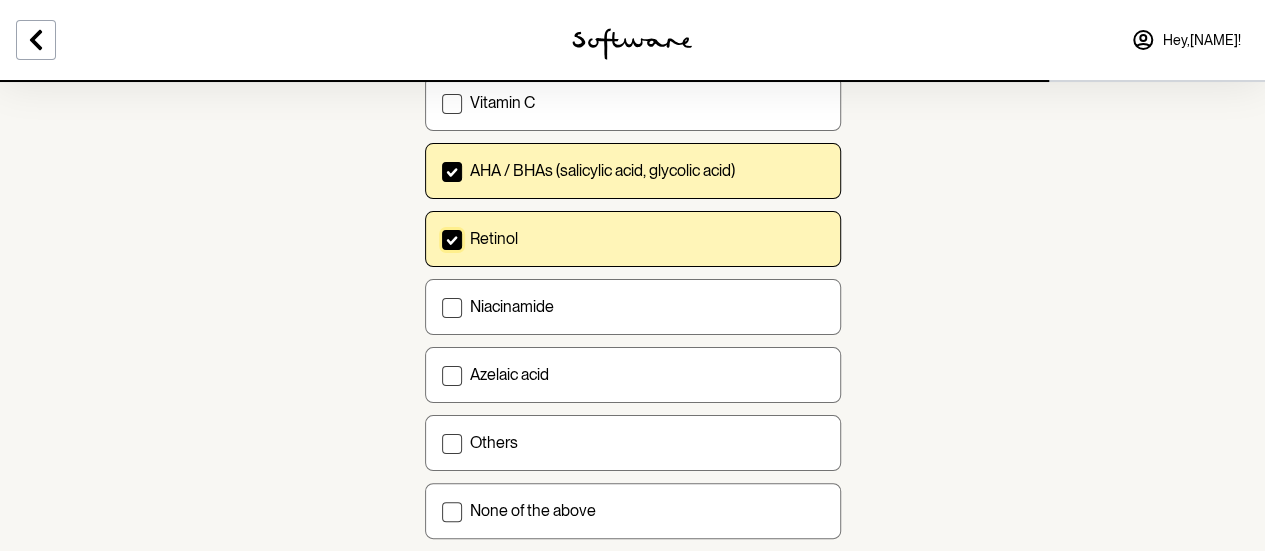 scroll, scrollTop: 300, scrollLeft: 0, axis: vertical 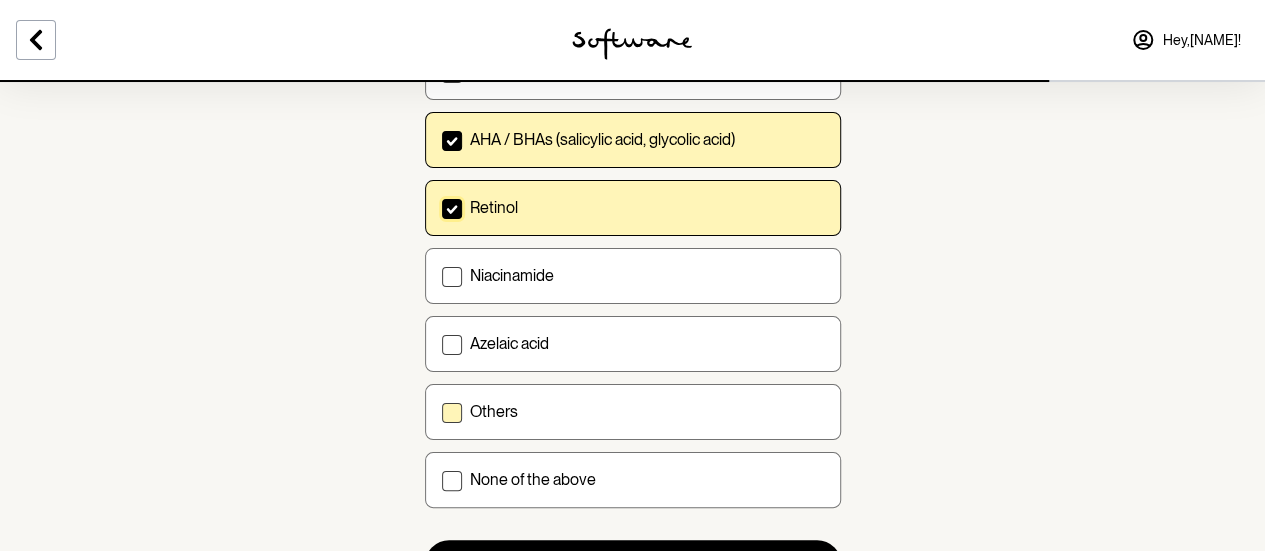 click on "Others" at bounding box center (633, 412) 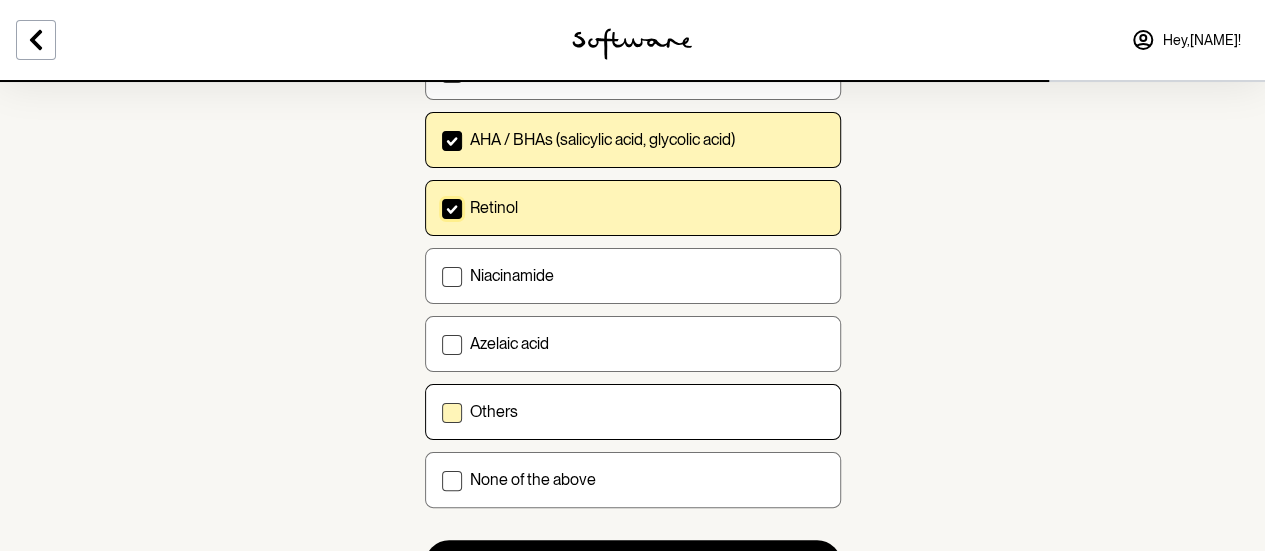 click on "Others" at bounding box center (441, 412) 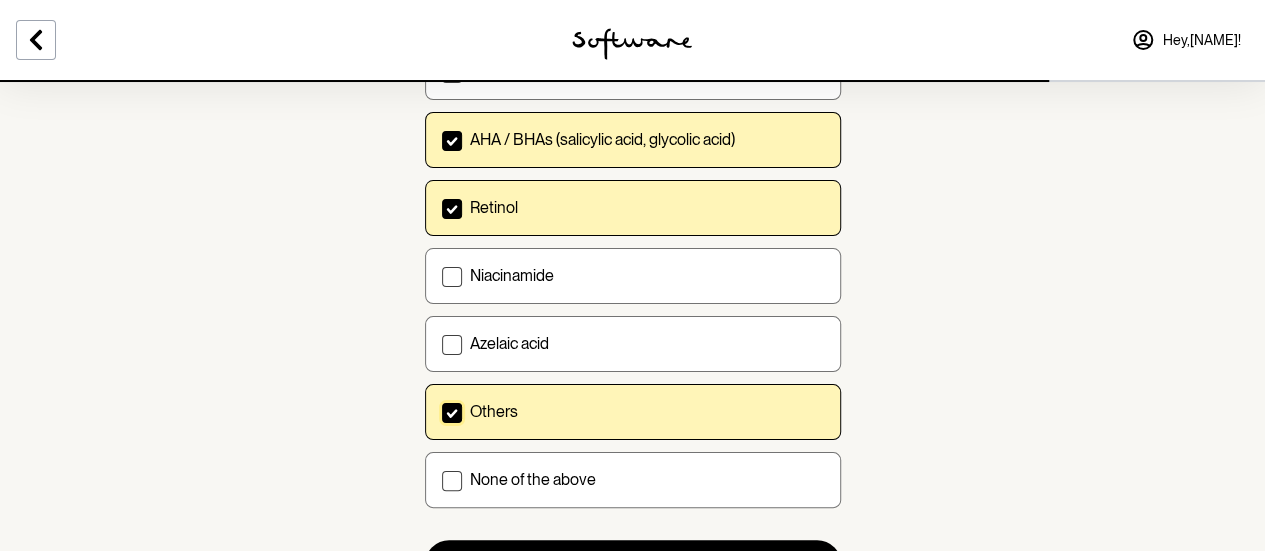 click on "Others" at bounding box center [633, 412] 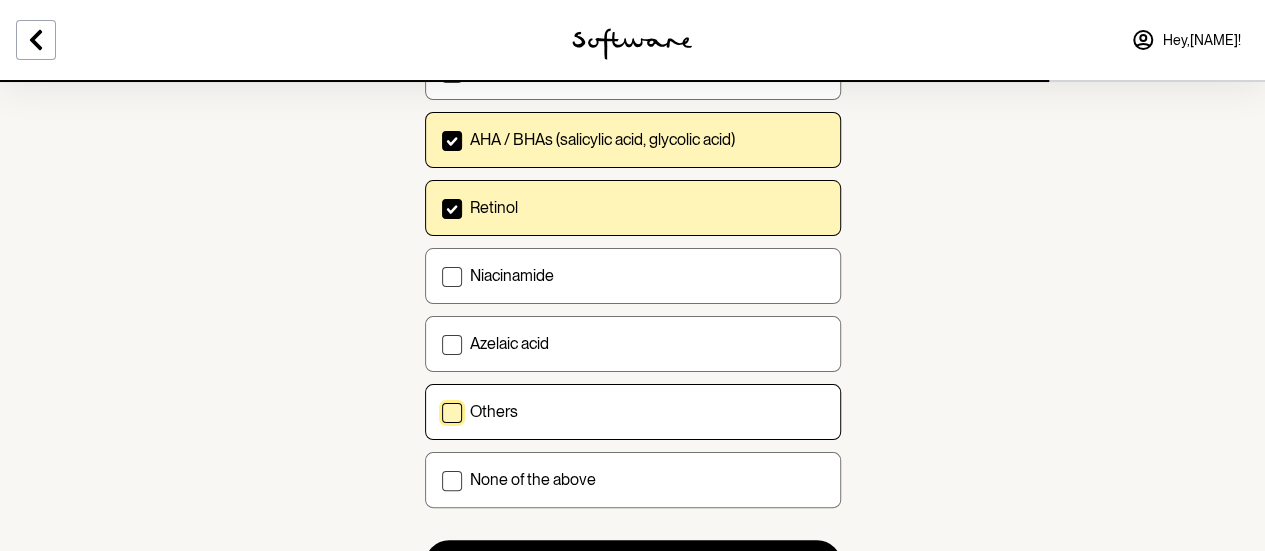 scroll, scrollTop: 200, scrollLeft: 0, axis: vertical 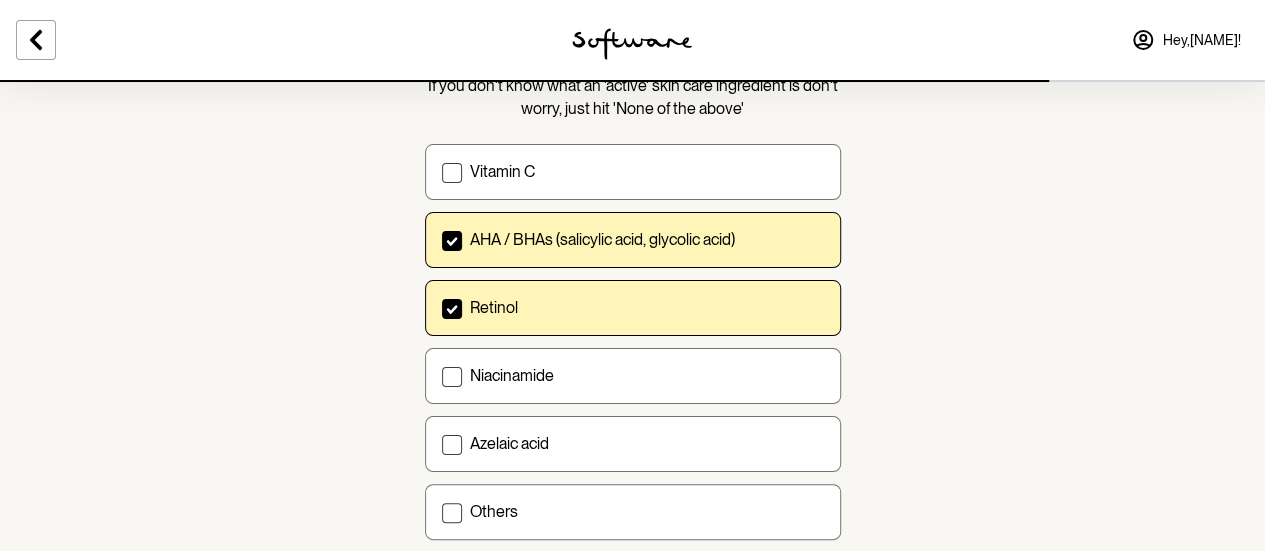 click on "AHA / BHAs (salicylic acid, glycolic acid)" at bounding box center [633, 240] 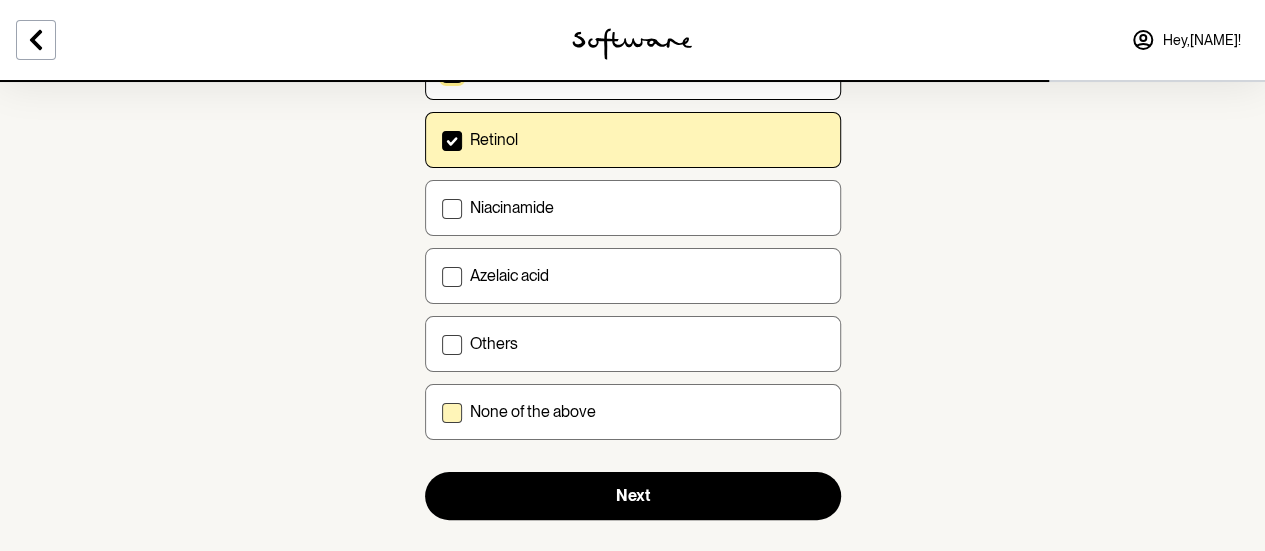 scroll, scrollTop: 396, scrollLeft: 0, axis: vertical 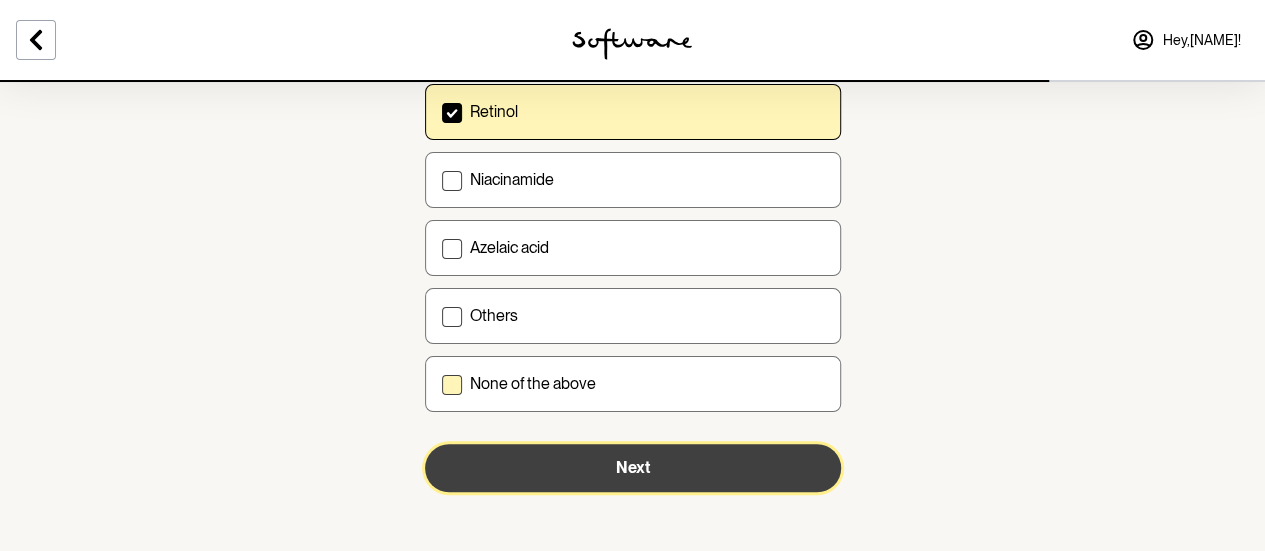 click on "Next" at bounding box center (633, 468) 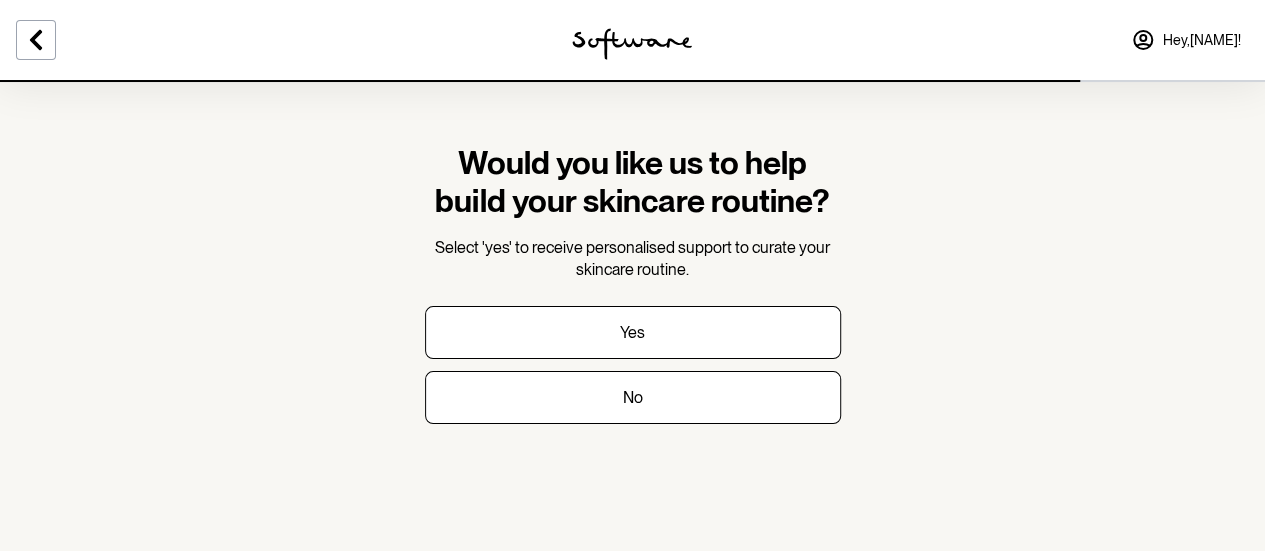 scroll, scrollTop: 0, scrollLeft: 0, axis: both 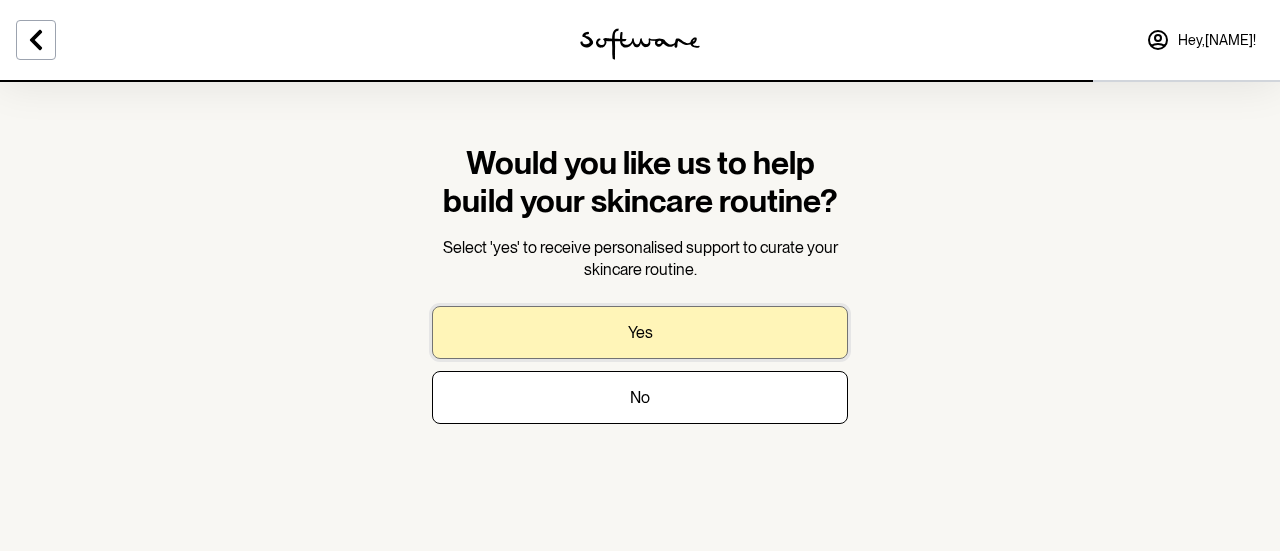 click on "Yes" at bounding box center [640, 332] 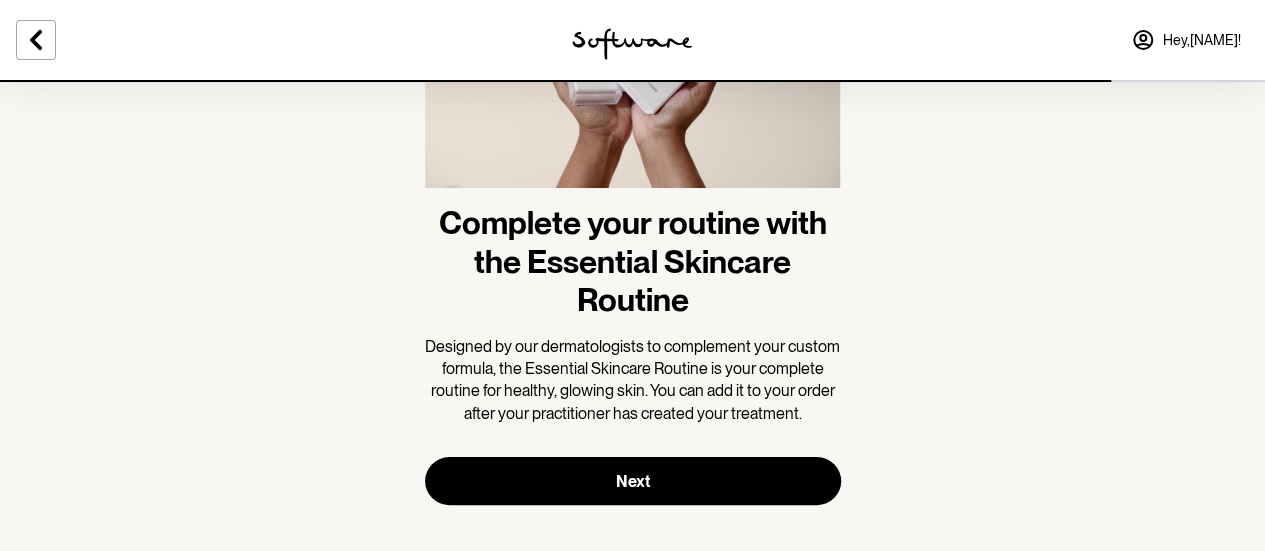 scroll, scrollTop: 250, scrollLeft: 0, axis: vertical 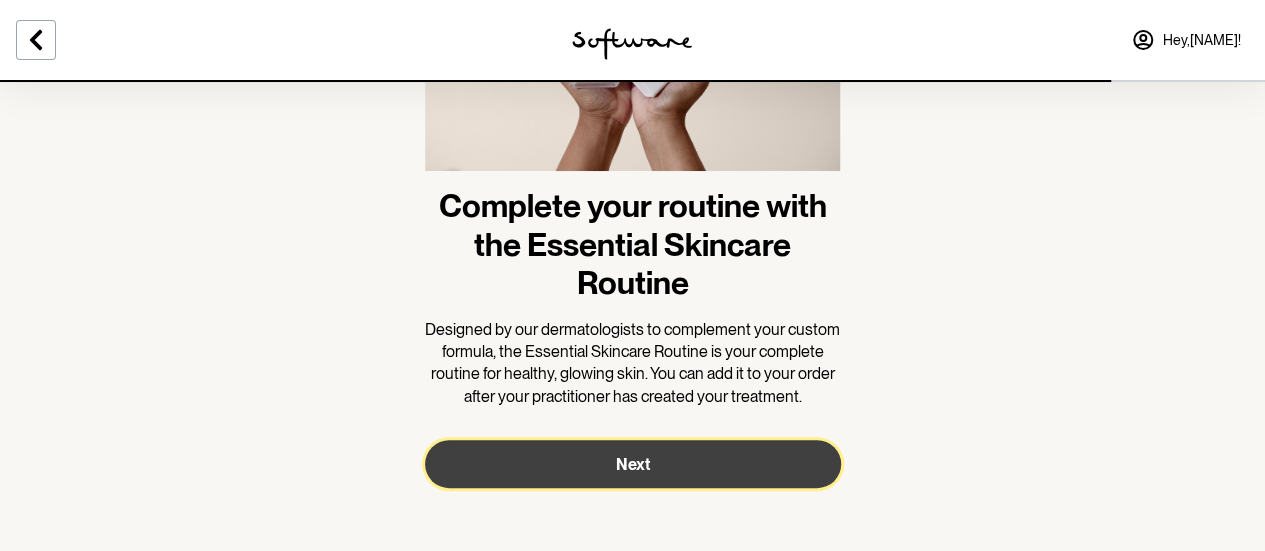 click on "Next" at bounding box center (633, 464) 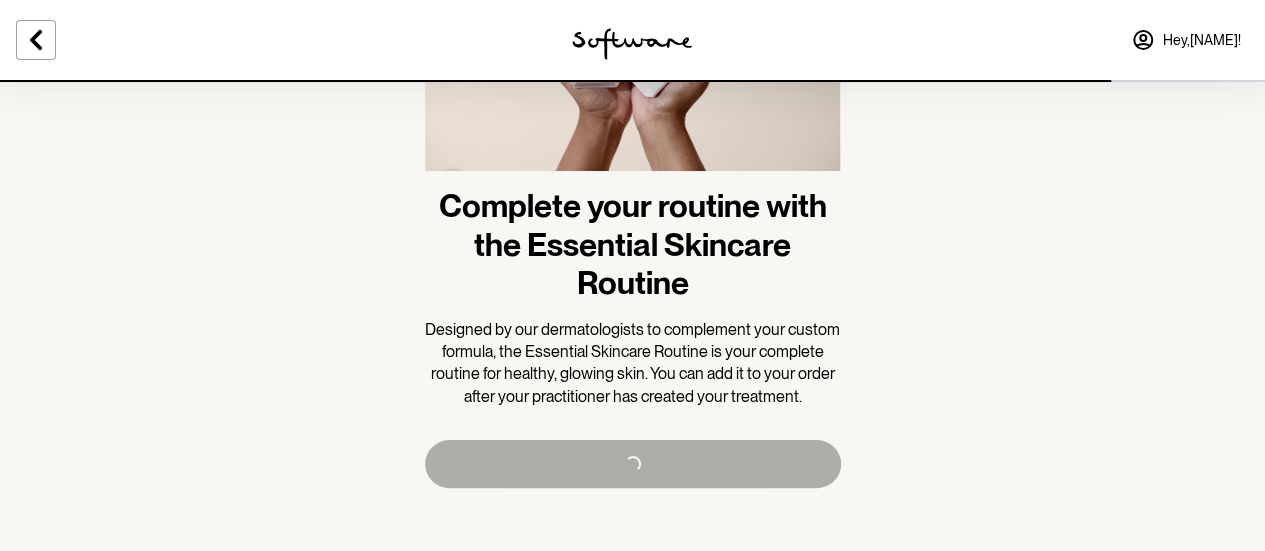 scroll, scrollTop: 0, scrollLeft: 0, axis: both 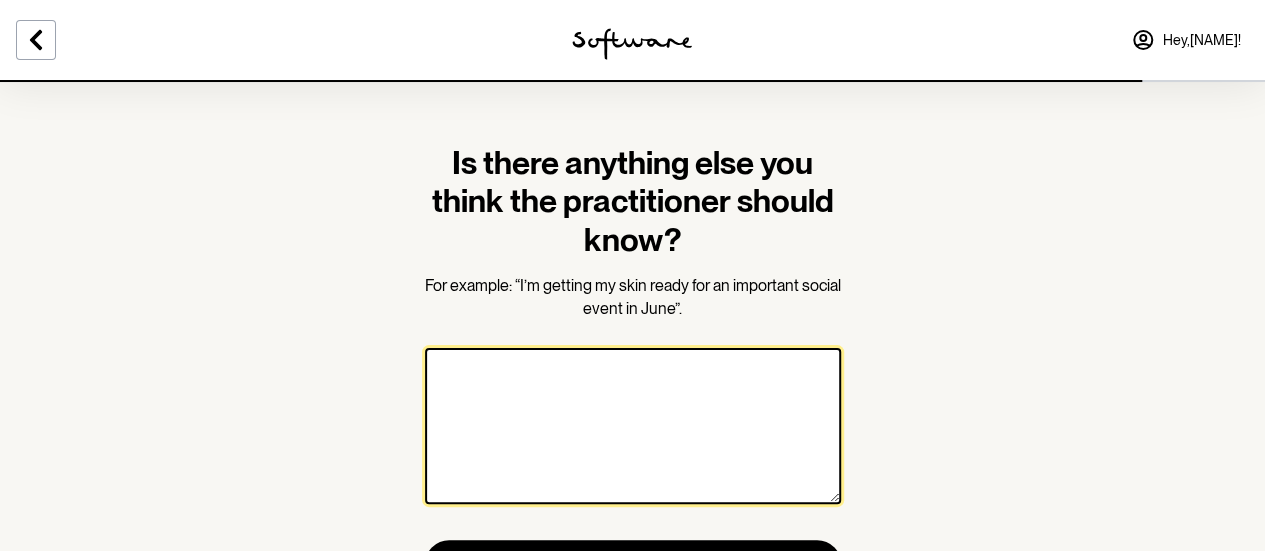 click at bounding box center (633, 426) 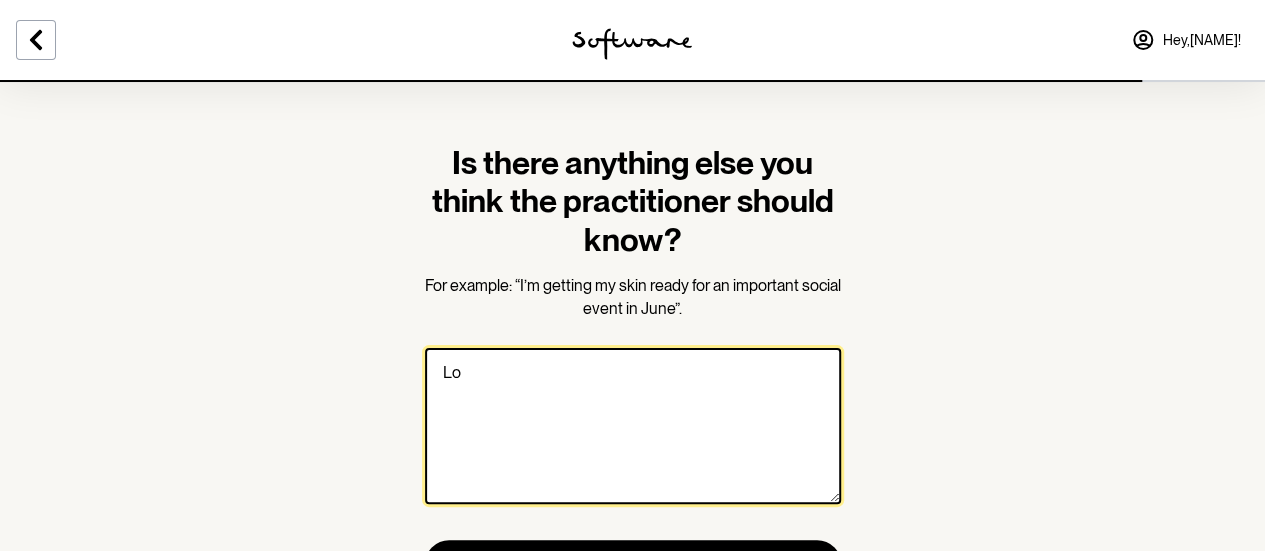 type on "L" 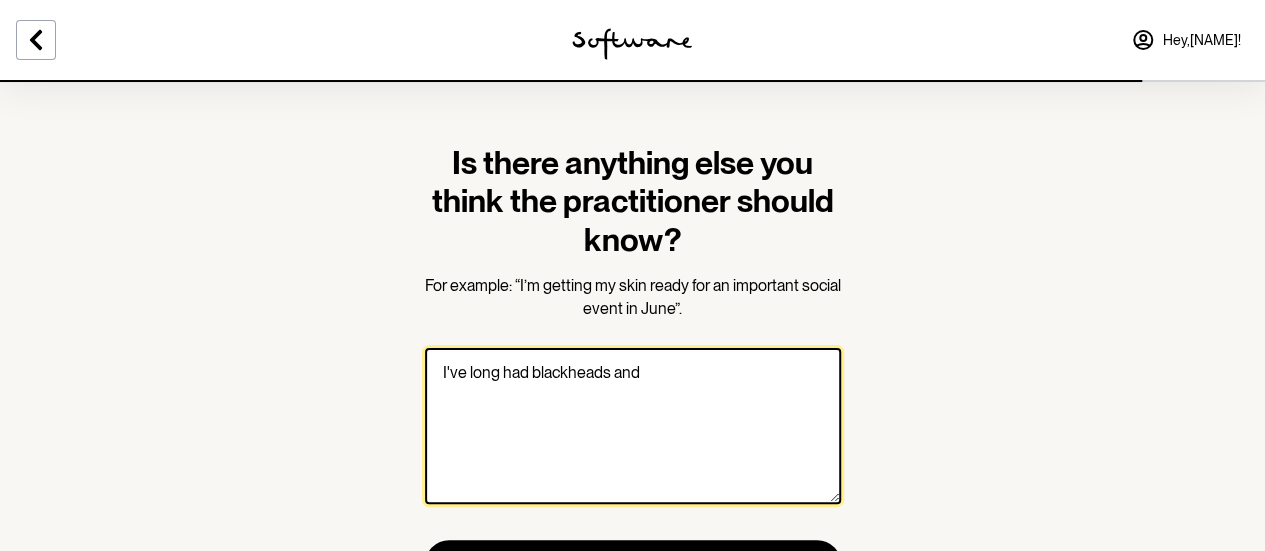 paste on "sebaceous filaments" 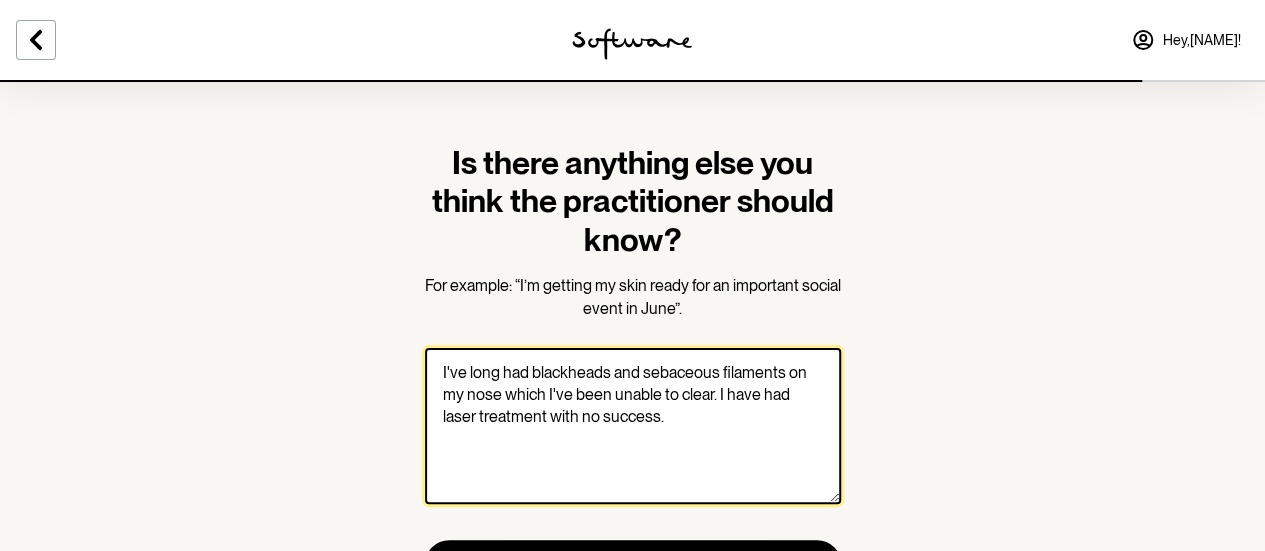 click on "I've long had blackheads and sebaceous filaments on my nose which I've been unable to clear. I have had laser treatment with no success." at bounding box center [633, 426] 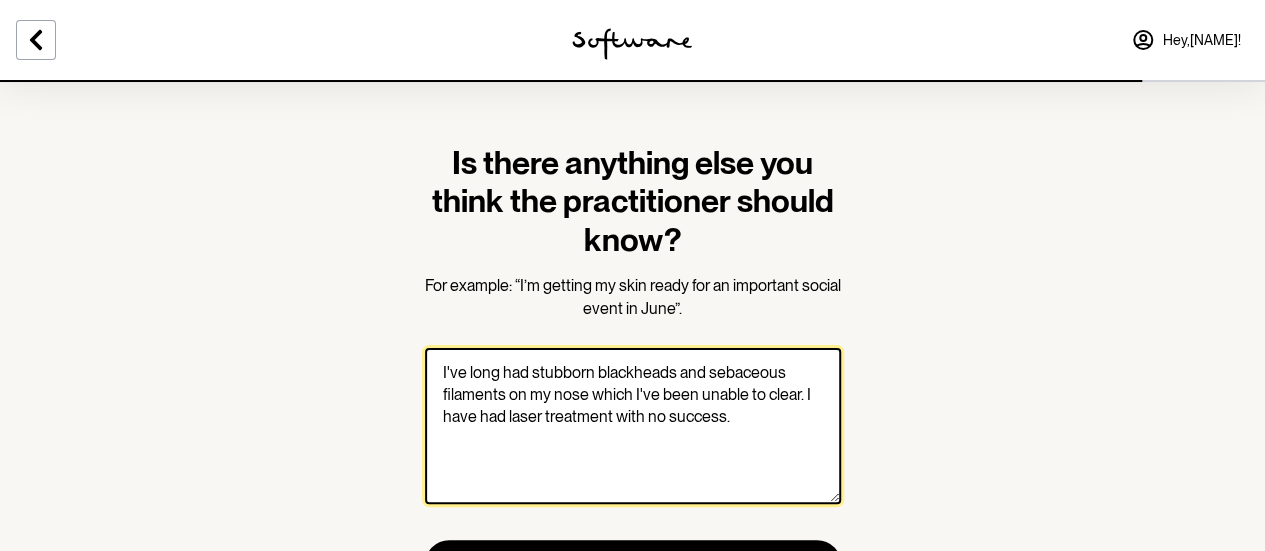 drag, startPoint x: 804, startPoint y: 393, endPoint x: 804, endPoint y: 407, distance: 14 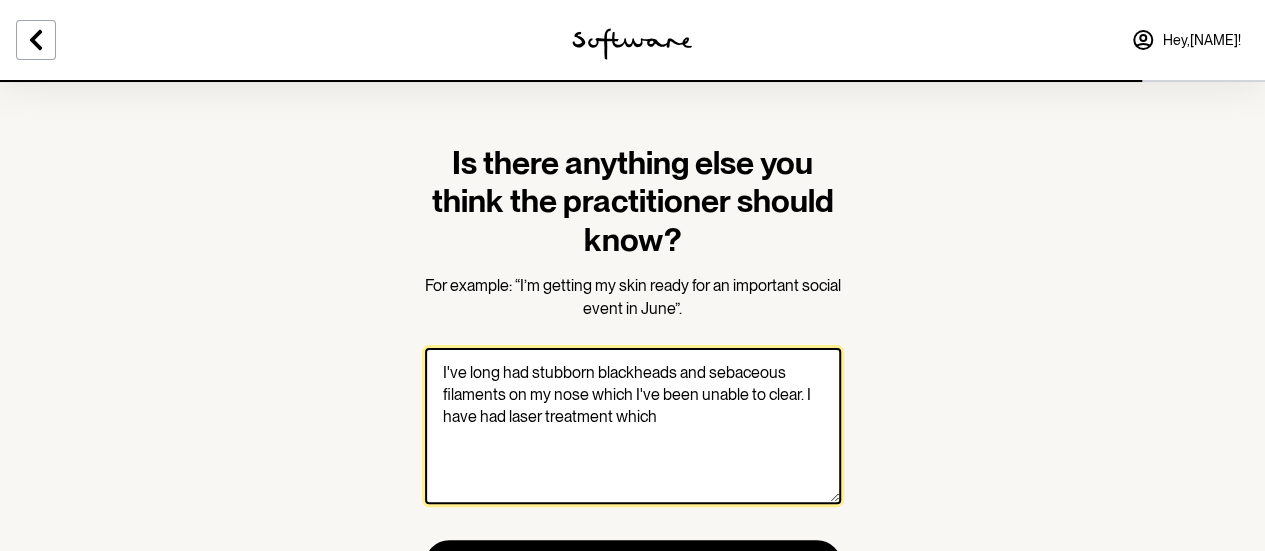 drag, startPoint x: 804, startPoint y: 391, endPoint x: 807, endPoint y: 411, distance: 20.22375 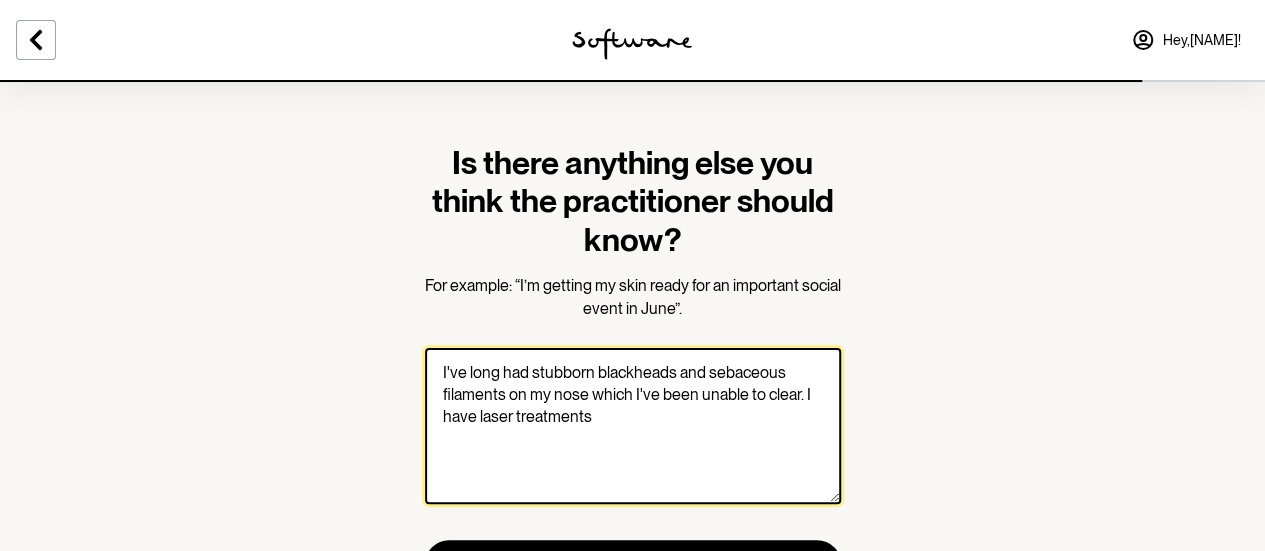 drag, startPoint x: 802, startPoint y: 391, endPoint x: 810, endPoint y: 405, distance: 16.124516 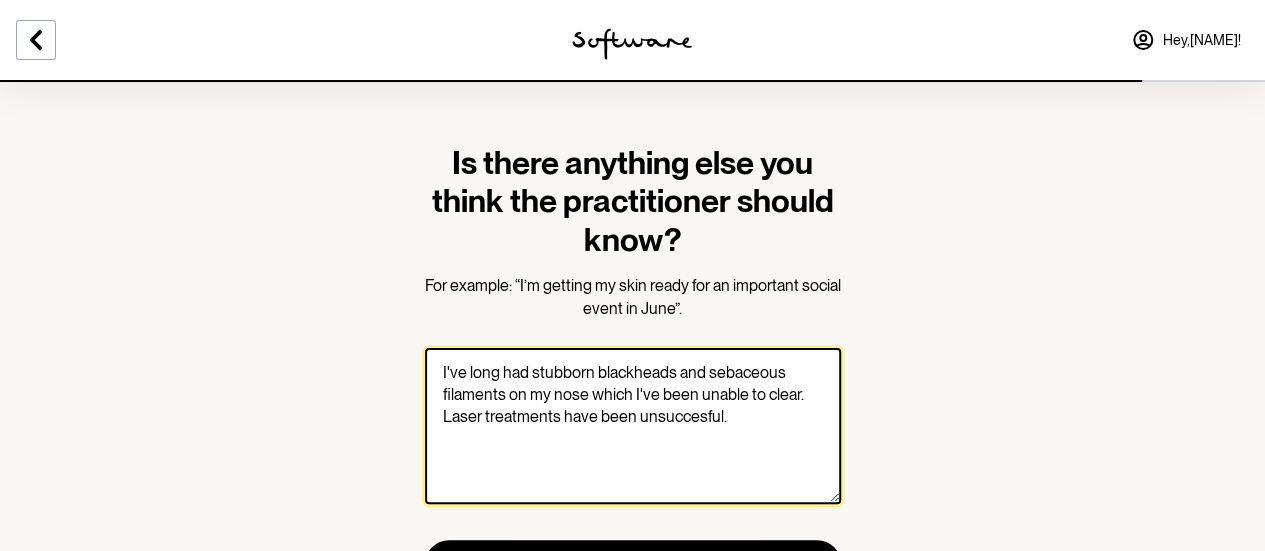 click on "I've long had stubborn blackheads and sebaceous filaments on my nose which I've been unable to clear. Laser treatments have been unsuccesful." at bounding box center [633, 426] 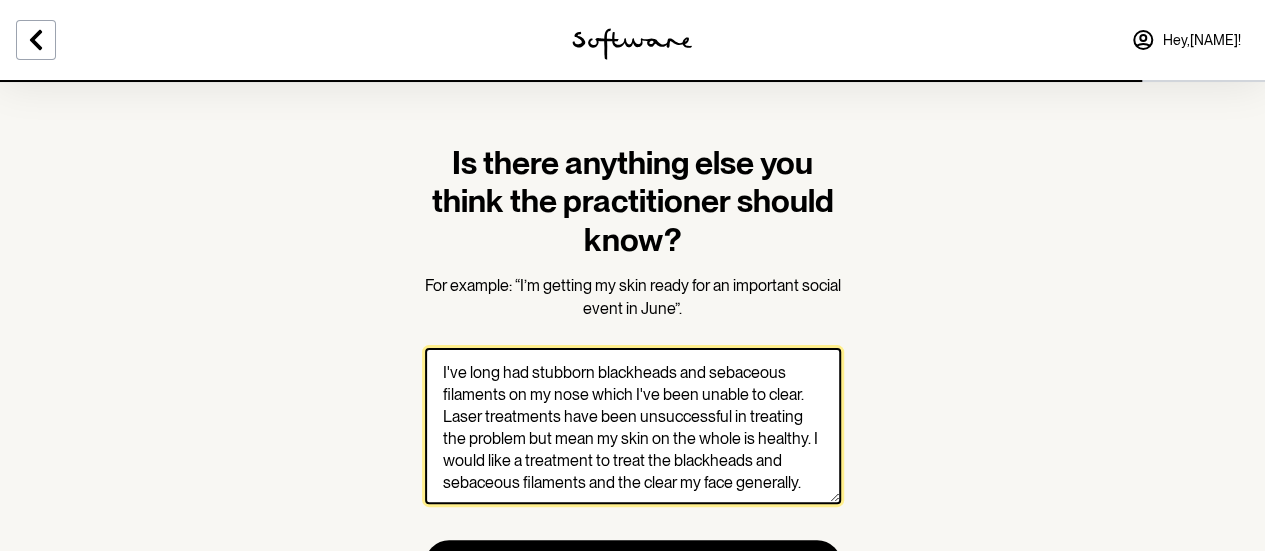 scroll, scrollTop: 46, scrollLeft: 0, axis: vertical 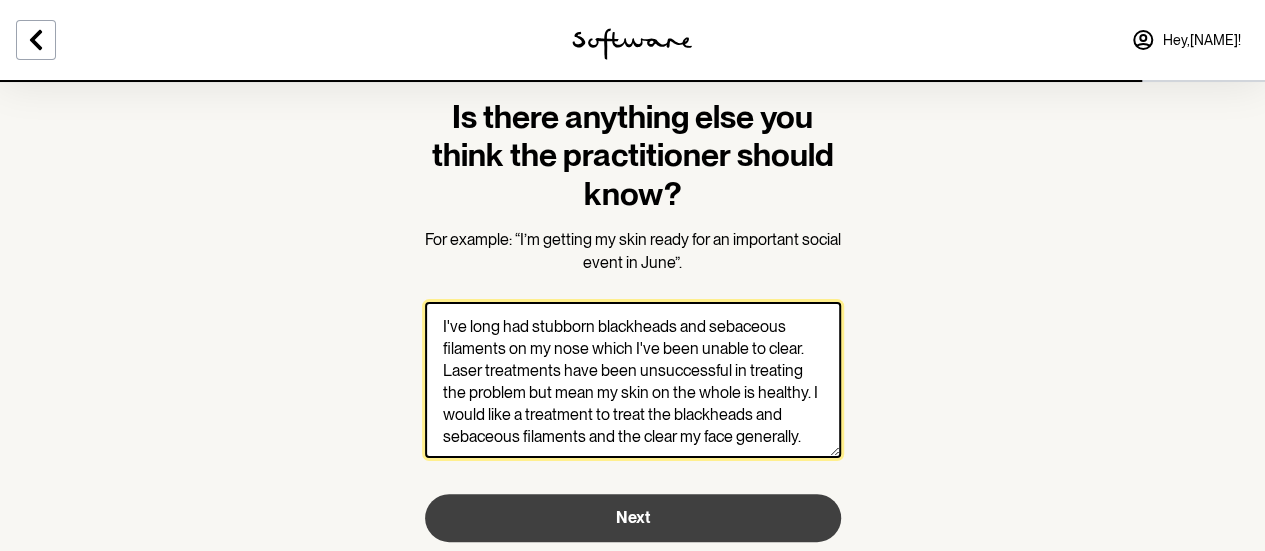 type on "I've long had stubborn blackheads and sebaceous filaments on my nose which I've been unable to clear. Laser treatments have been unsuccessful in treating the problem but mean my skin on the whole is healthy. I would like a treatment to treat the blackheads and sebaceous filaments and the clear my face generally." 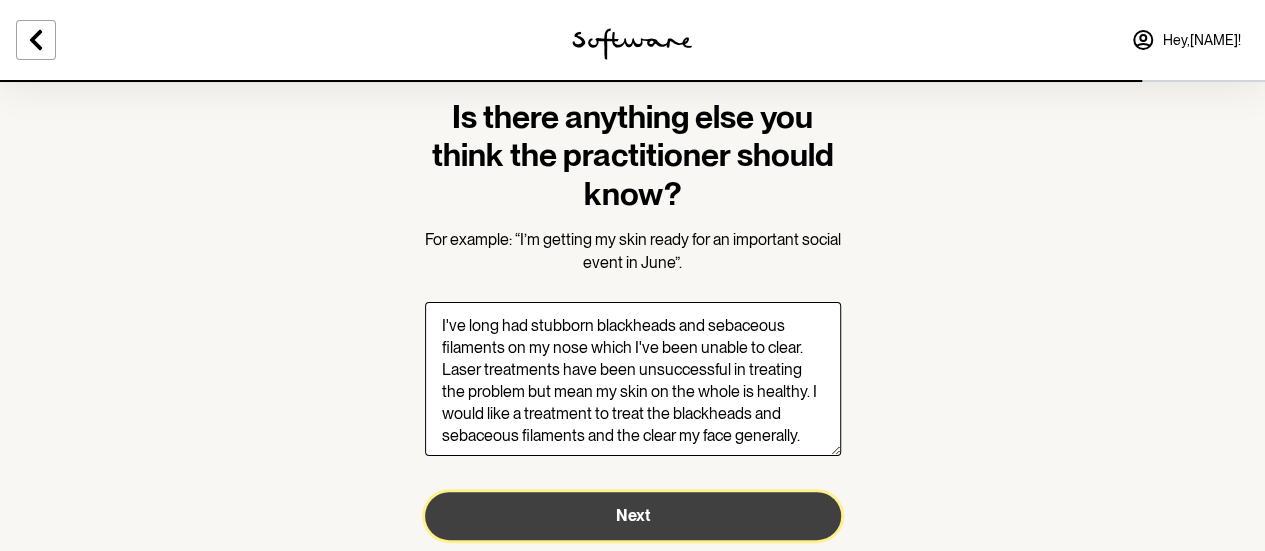 click on "Next" at bounding box center [633, 516] 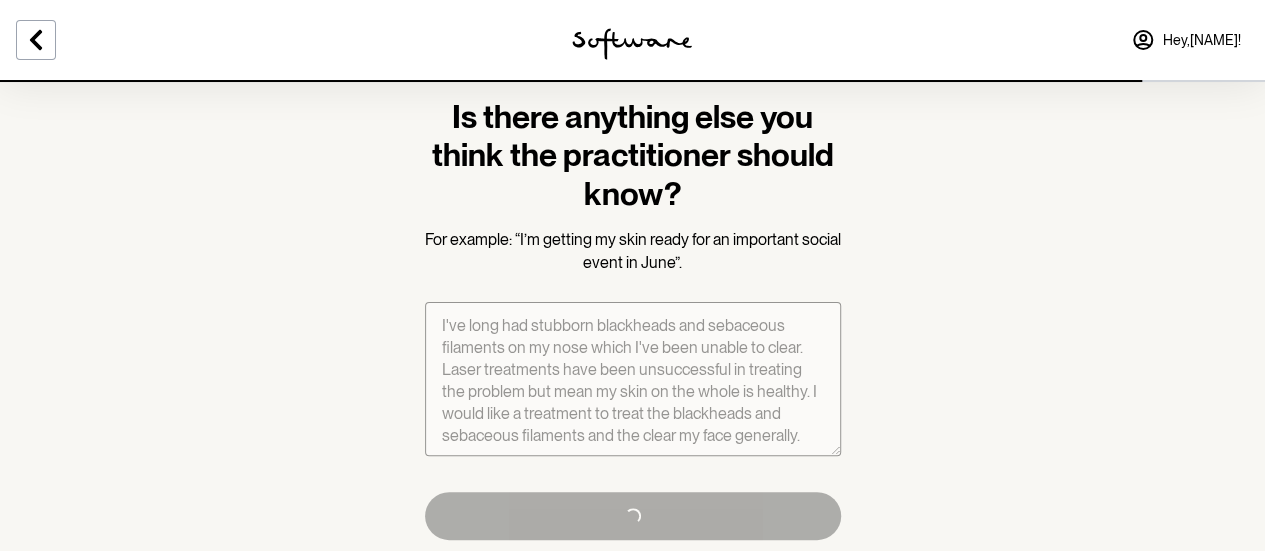 scroll, scrollTop: 0, scrollLeft: 0, axis: both 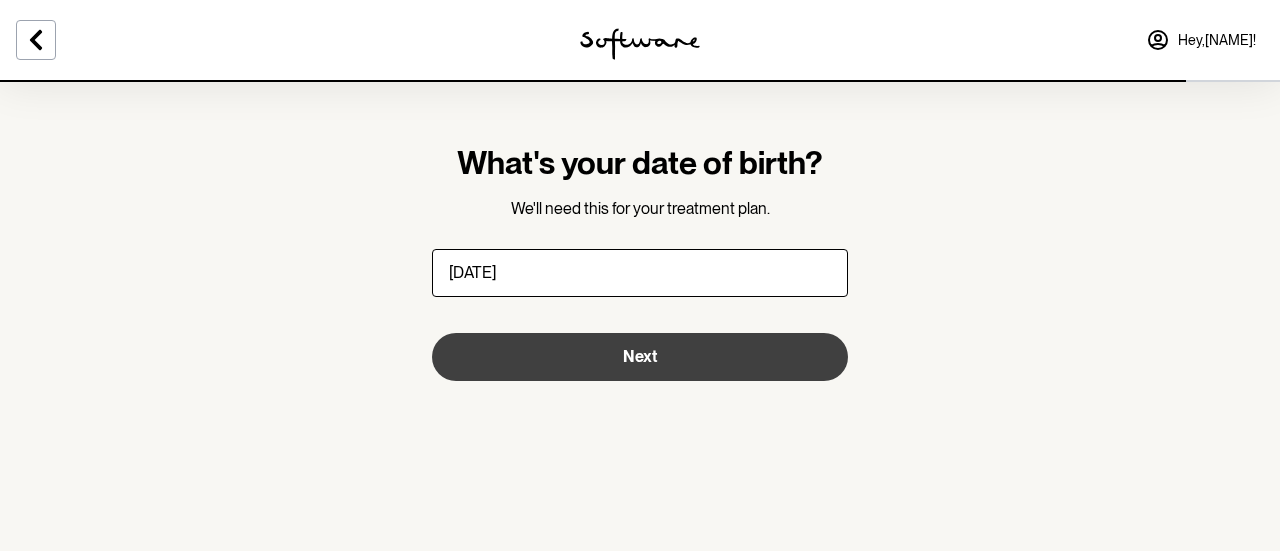 type on "[DATE]" 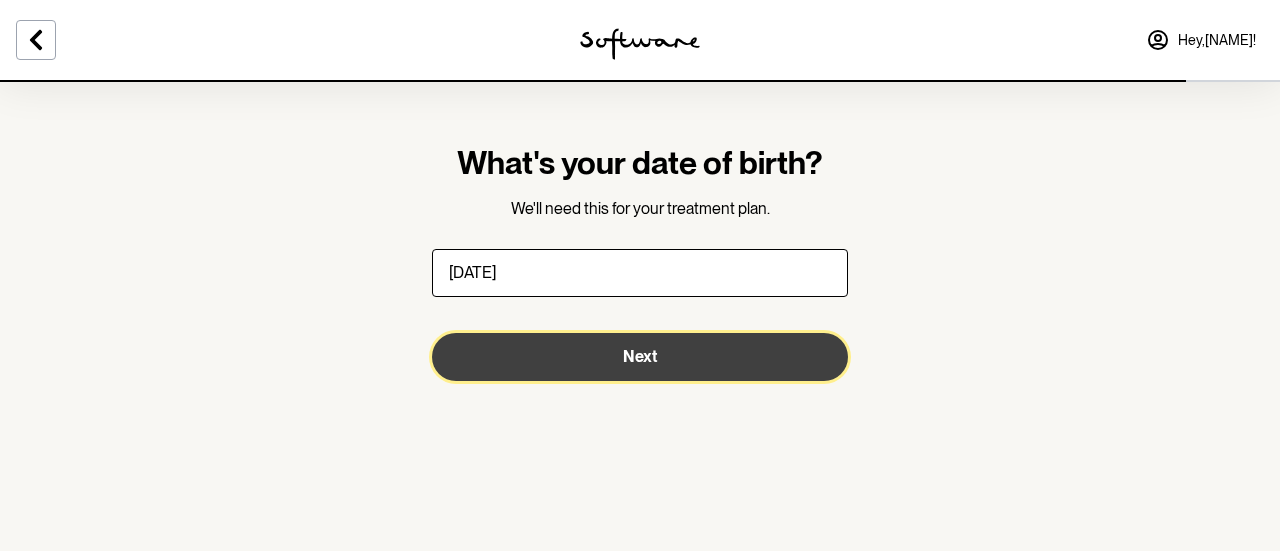 click on "Next" at bounding box center (640, 357) 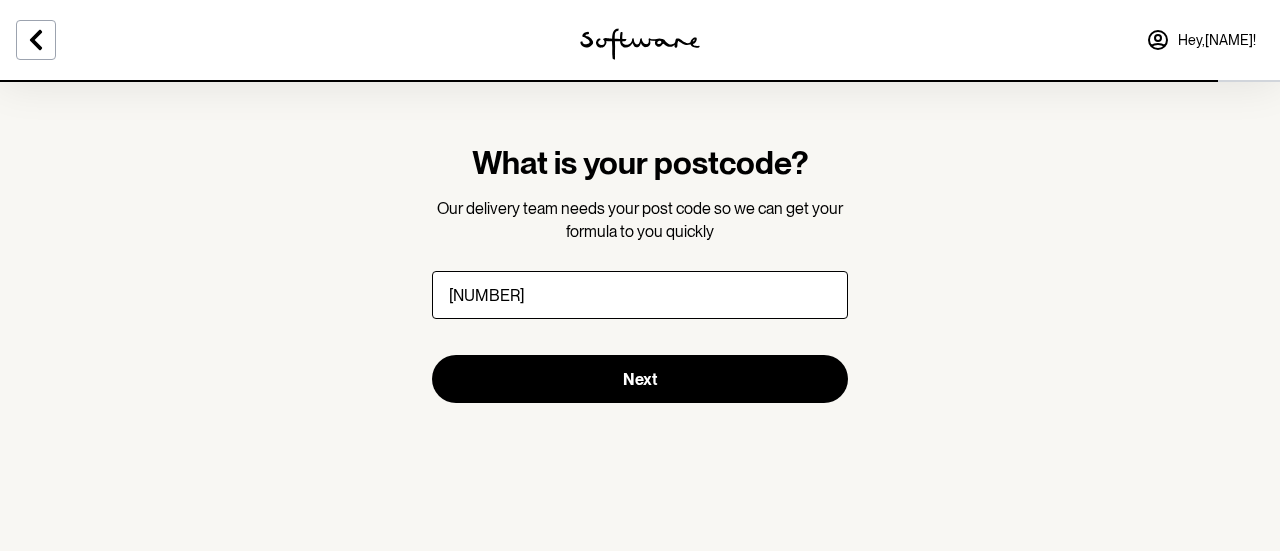 type on "[NUMBER]" 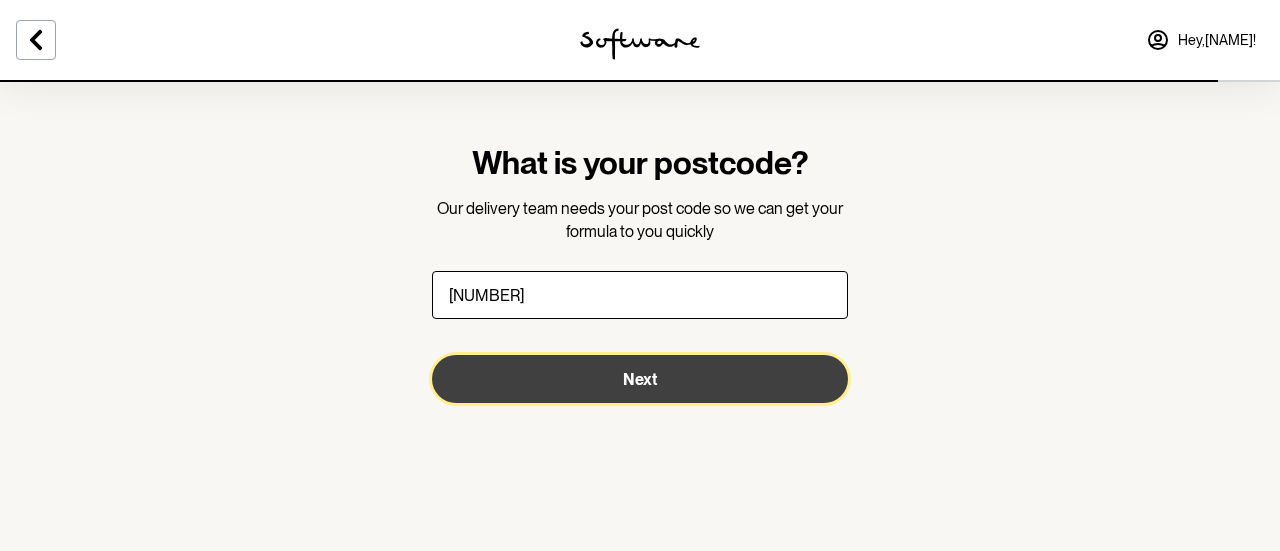 click on "Next" at bounding box center (640, 379) 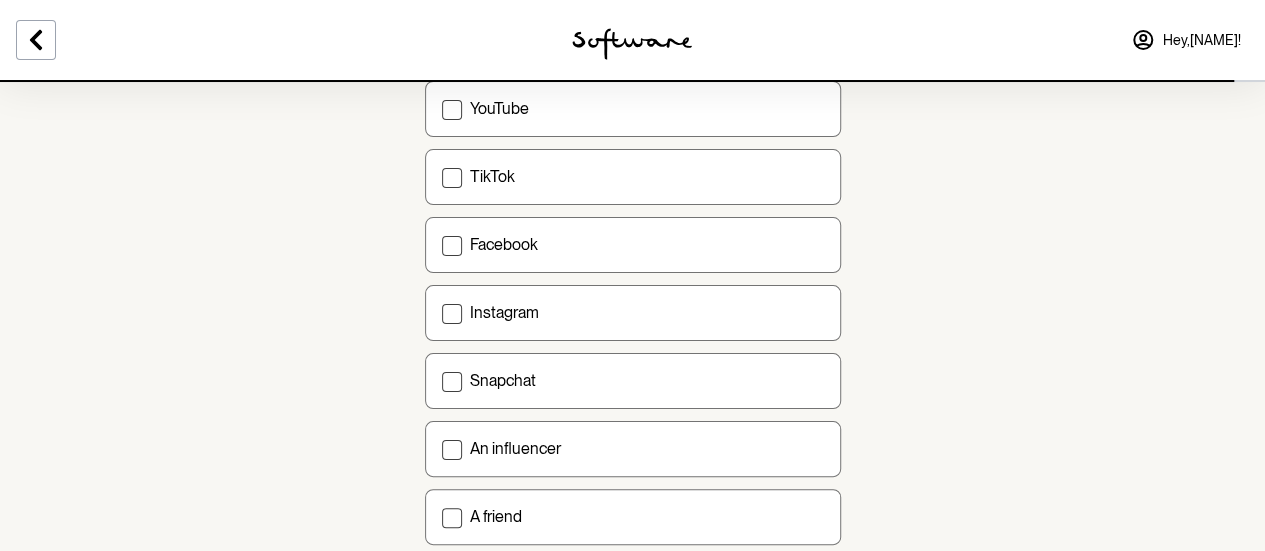 scroll, scrollTop: 400, scrollLeft: 0, axis: vertical 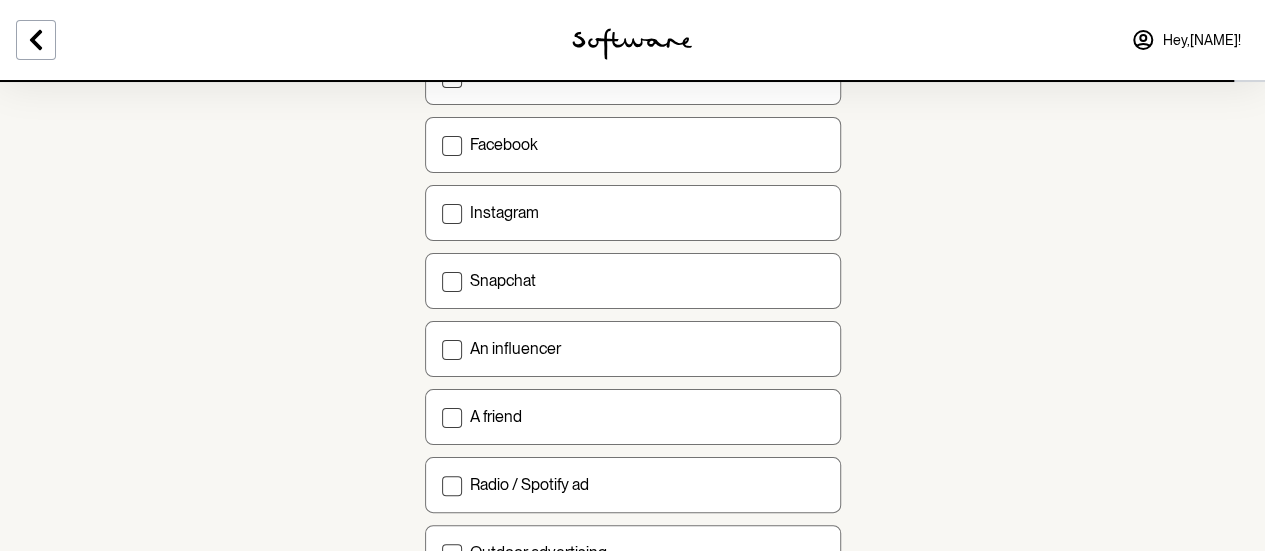 click on "A friend" at bounding box center [647, 416] 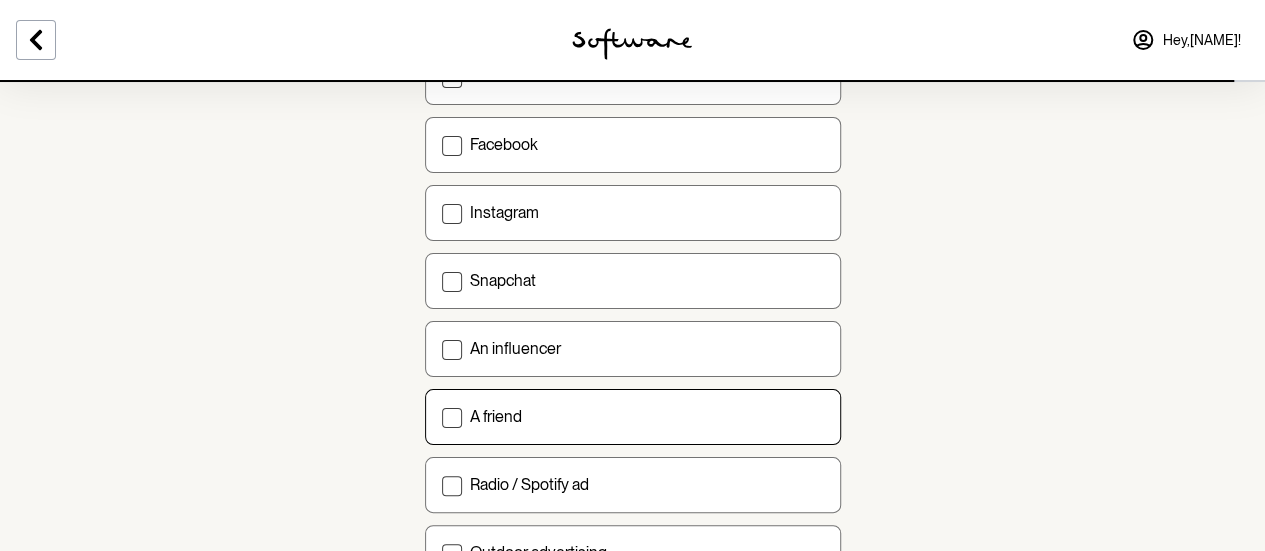 click on "A friend" at bounding box center [441, 416] 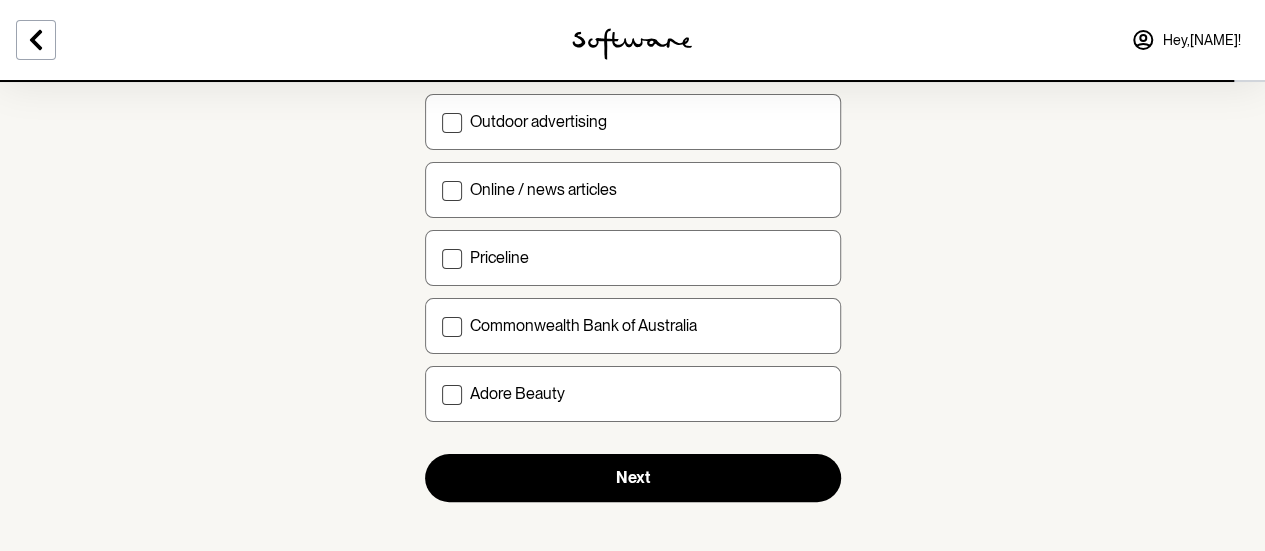 scroll, scrollTop: 835, scrollLeft: 0, axis: vertical 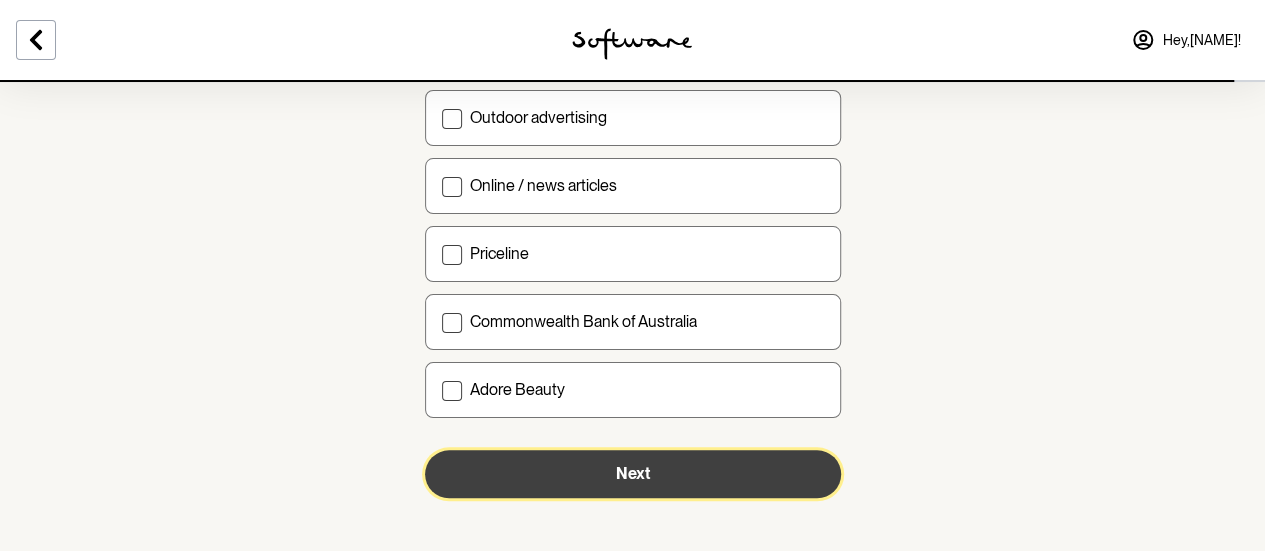 click on "Next" at bounding box center (633, 474) 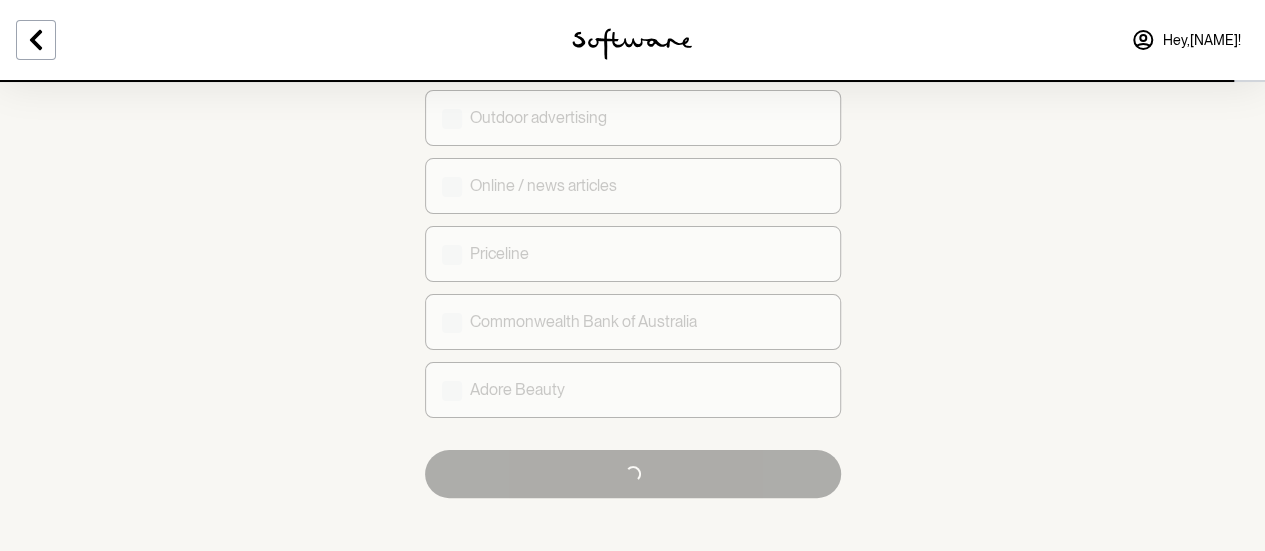 scroll, scrollTop: 0, scrollLeft: 0, axis: both 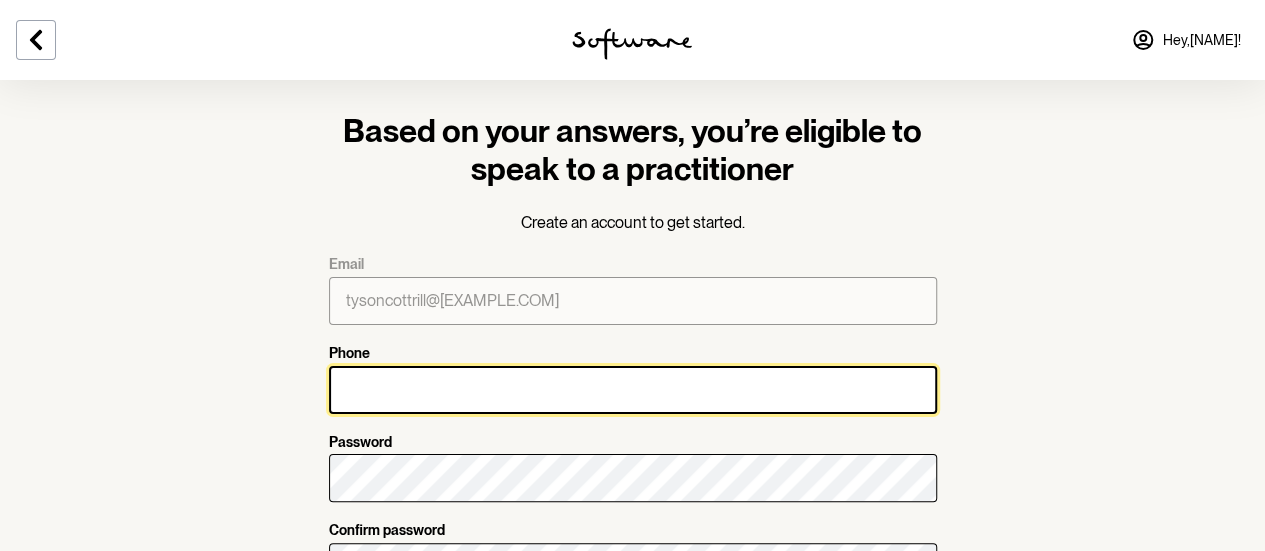 click on "Phone" at bounding box center [633, 390] 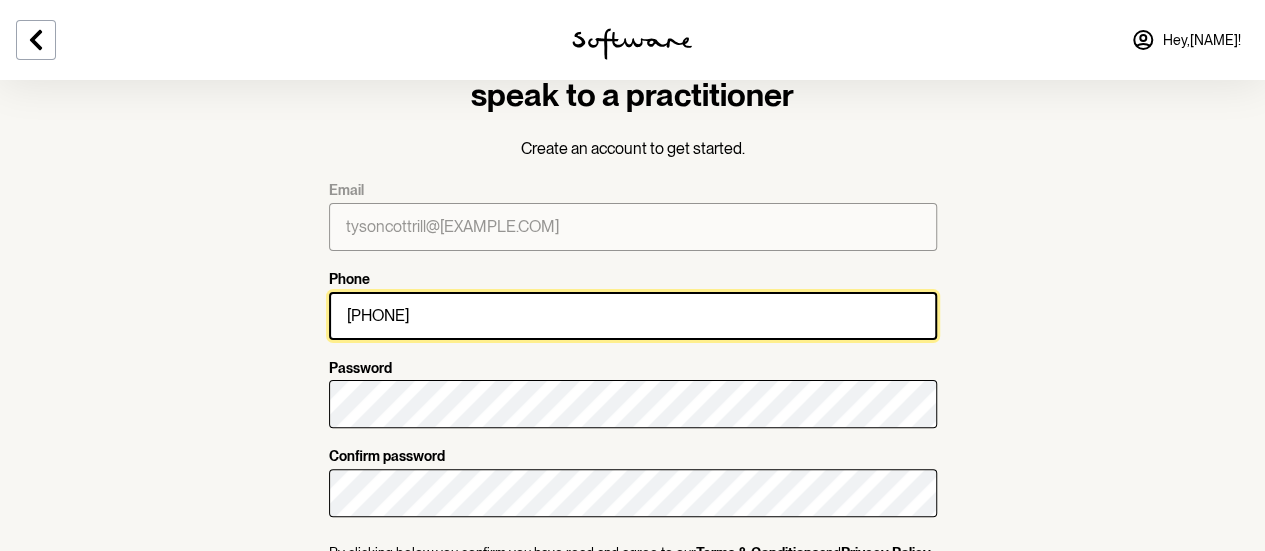 scroll, scrollTop: 100, scrollLeft: 0, axis: vertical 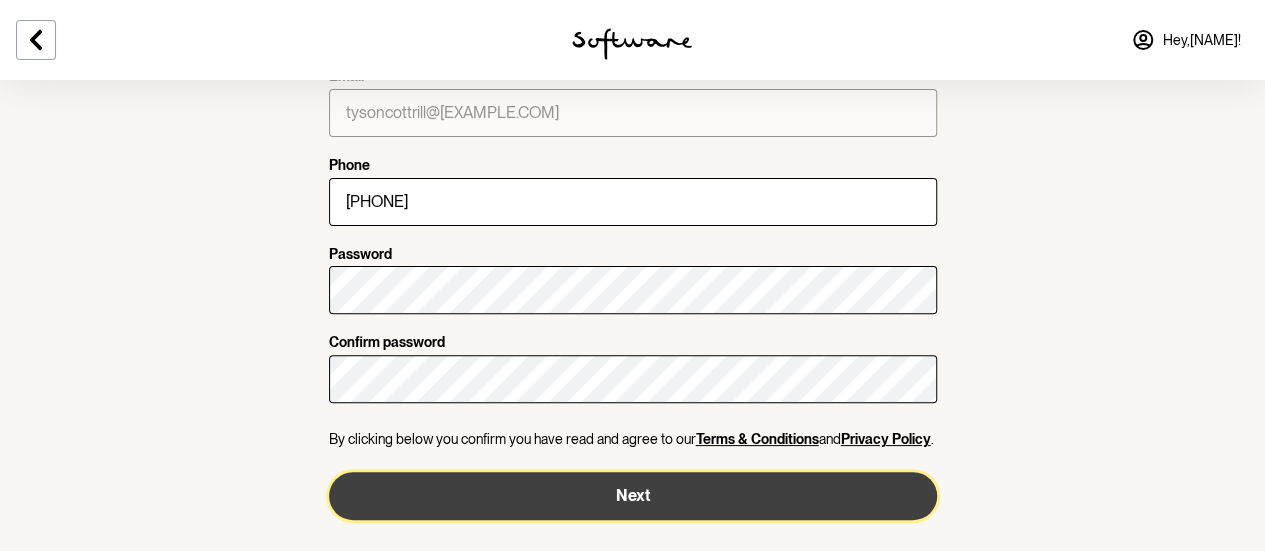 click on "Next" at bounding box center [633, 496] 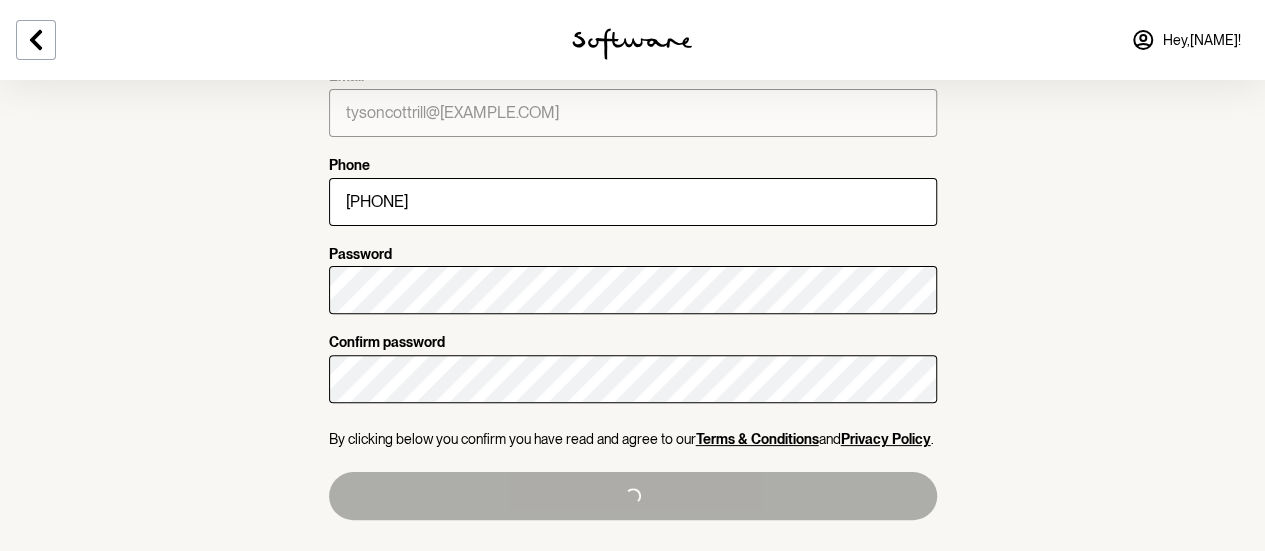 type on "[PHONE]" 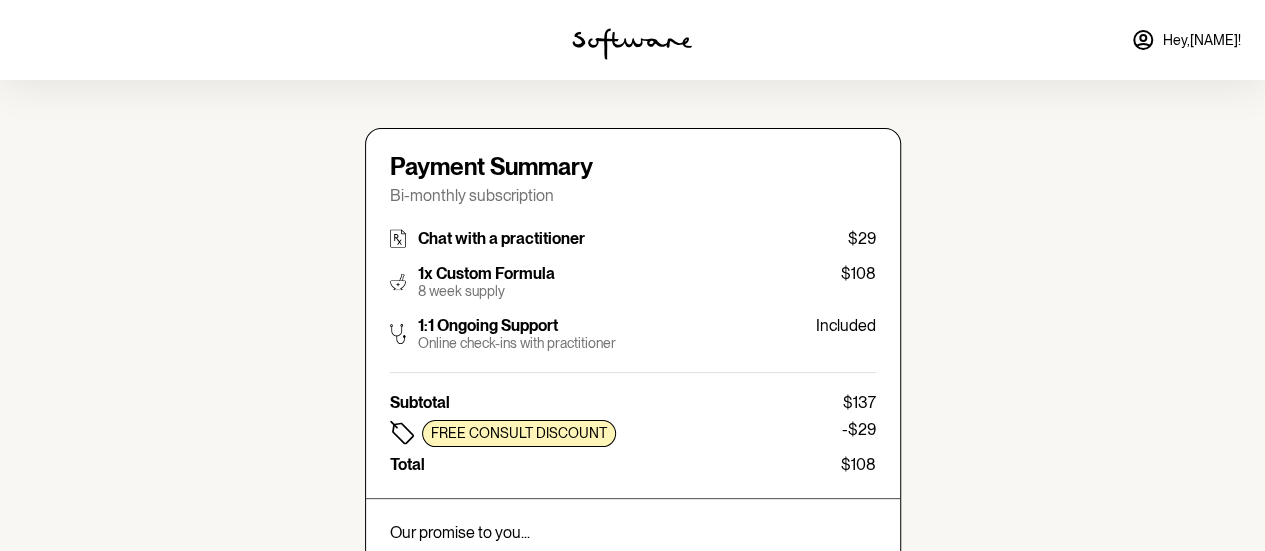 type on "tysoncottrill@[EXAMPLE.COM]" 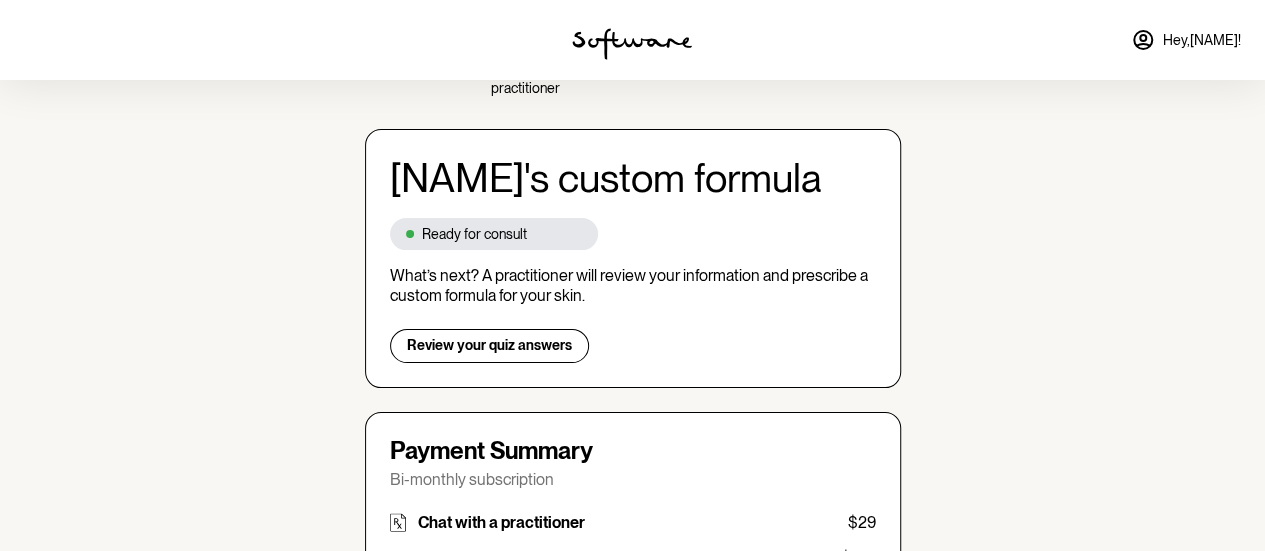 scroll, scrollTop: 0, scrollLeft: 0, axis: both 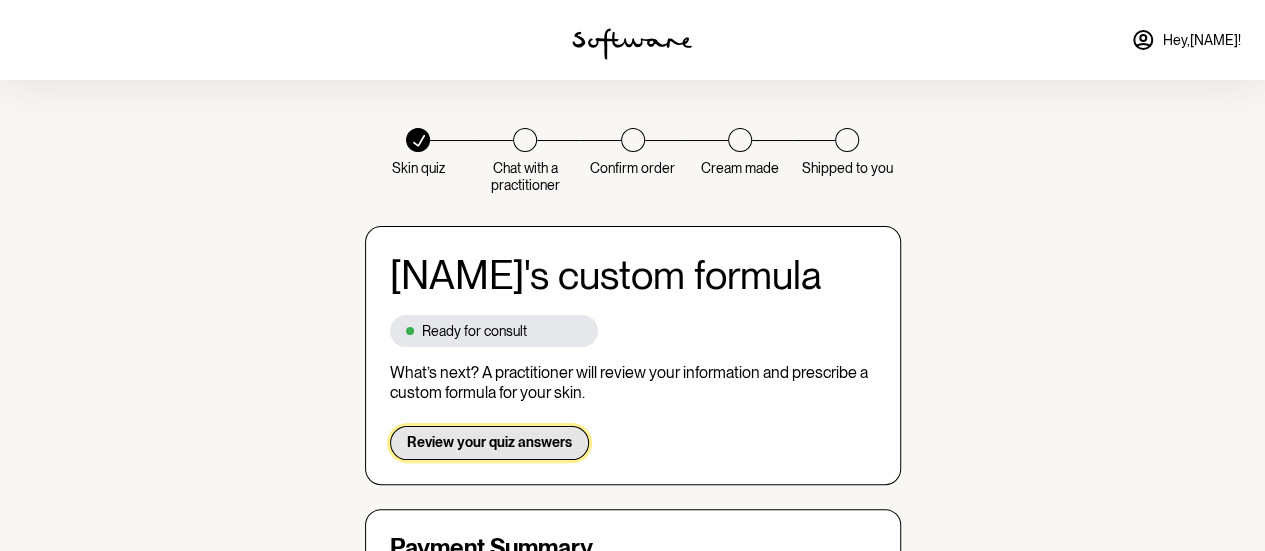 click on "Review your quiz answers" at bounding box center [489, 442] 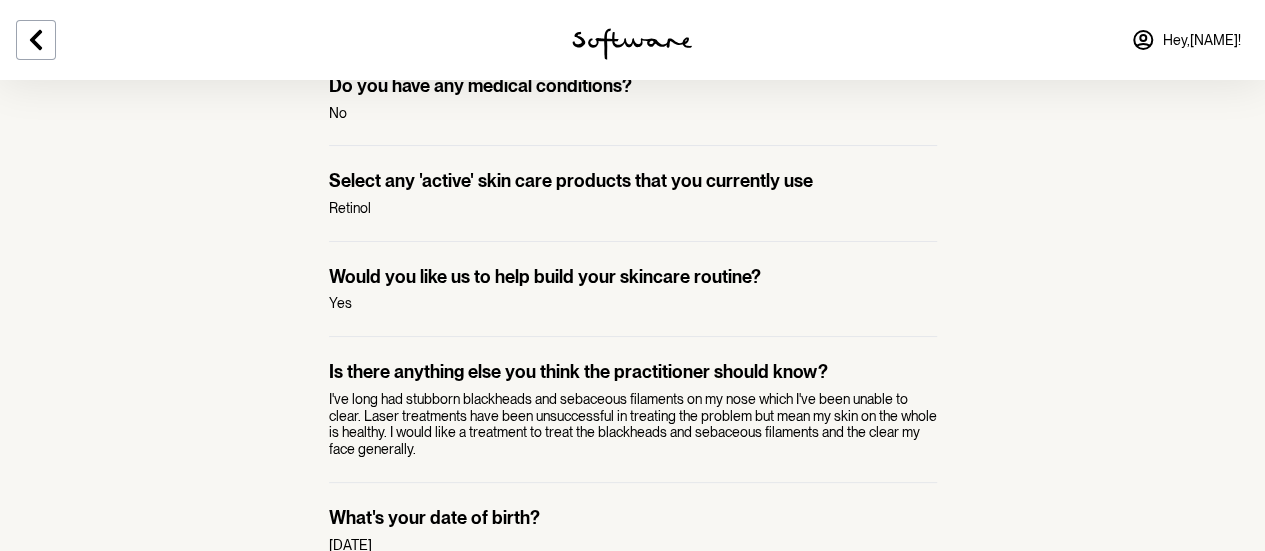 scroll, scrollTop: 1200, scrollLeft: 0, axis: vertical 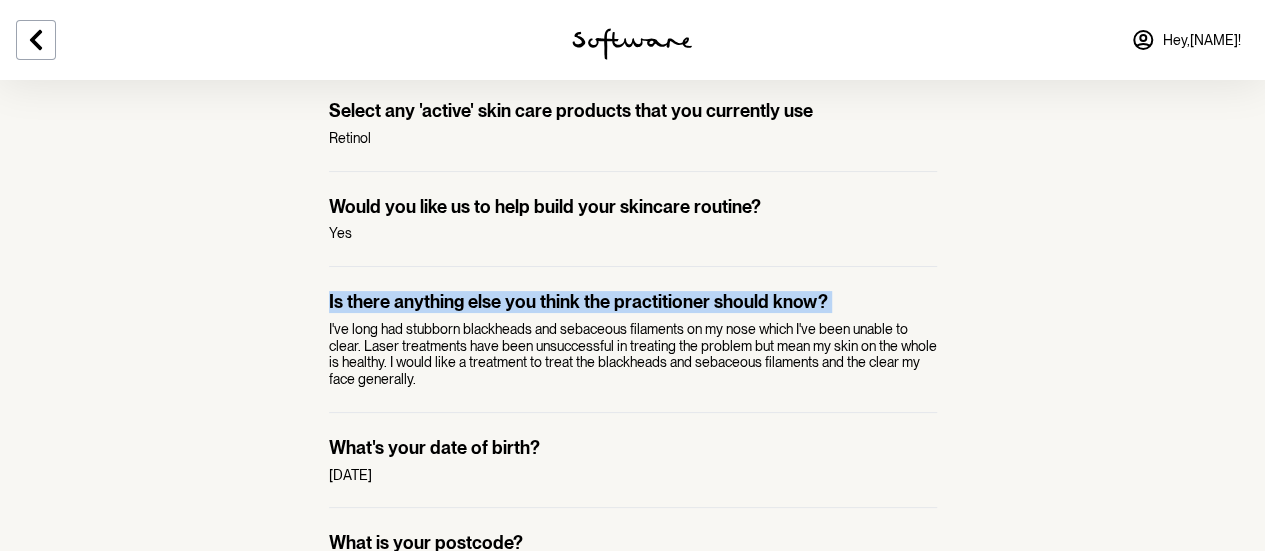 drag, startPoint x: 327, startPoint y: 323, endPoint x: 445, endPoint y: 395, distance: 138.23169 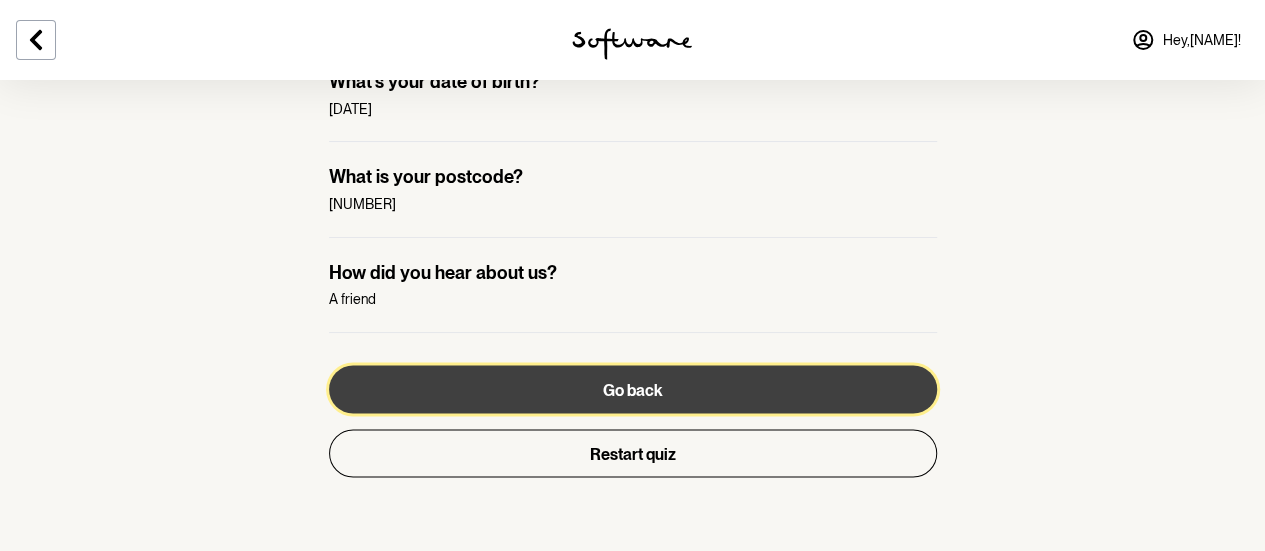 click on "Go back" at bounding box center [633, 389] 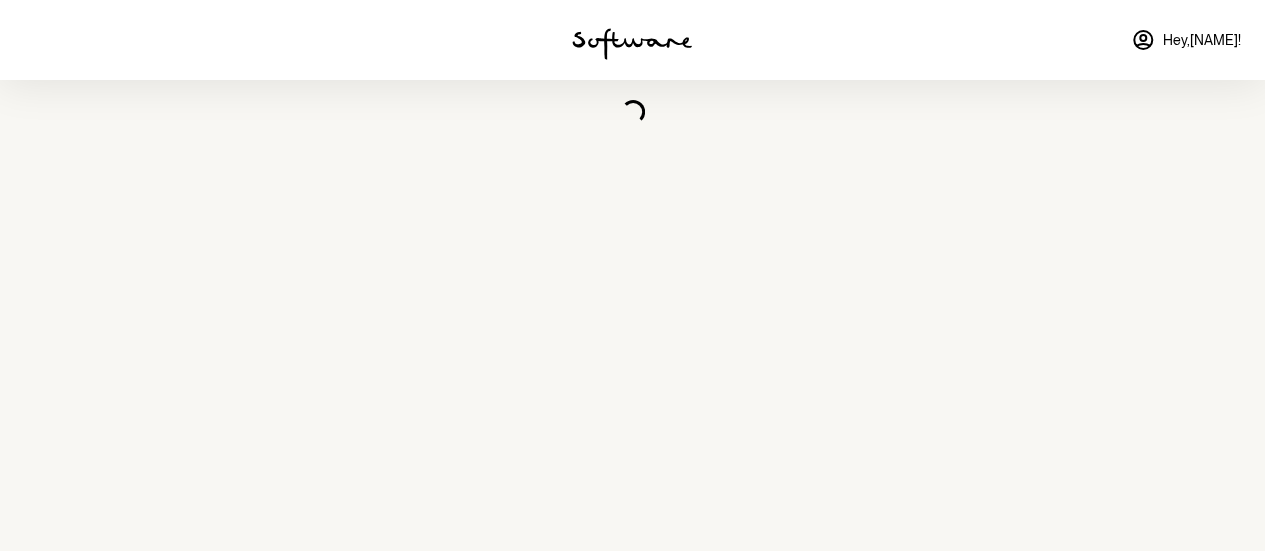 scroll, scrollTop: 0, scrollLeft: 0, axis: both 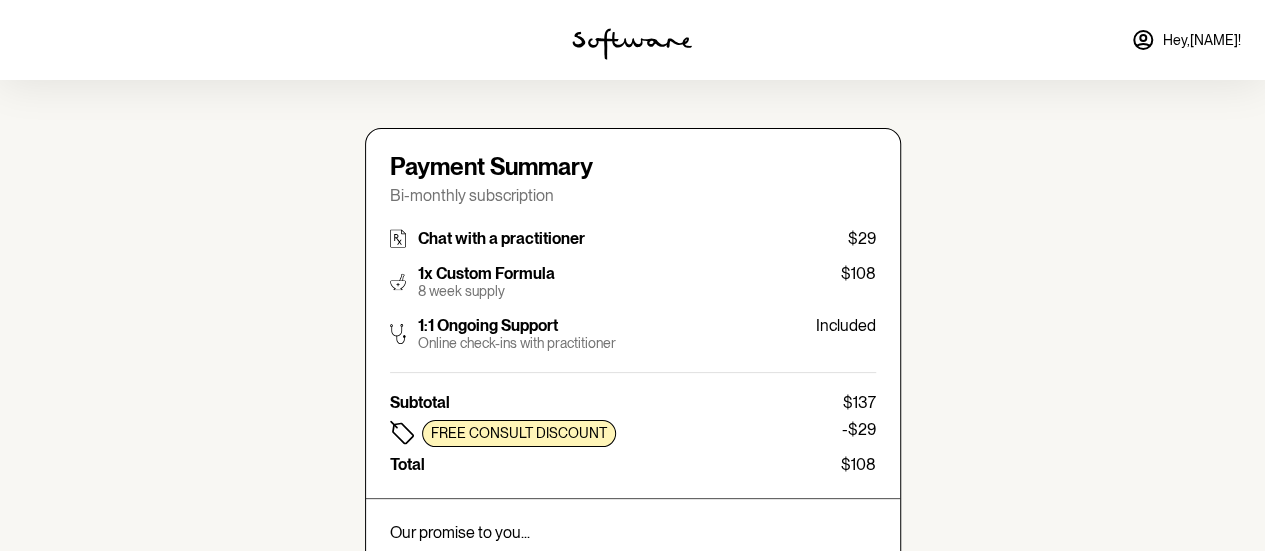 type on "tysoncottrill@[EXAMPLE.COM]" 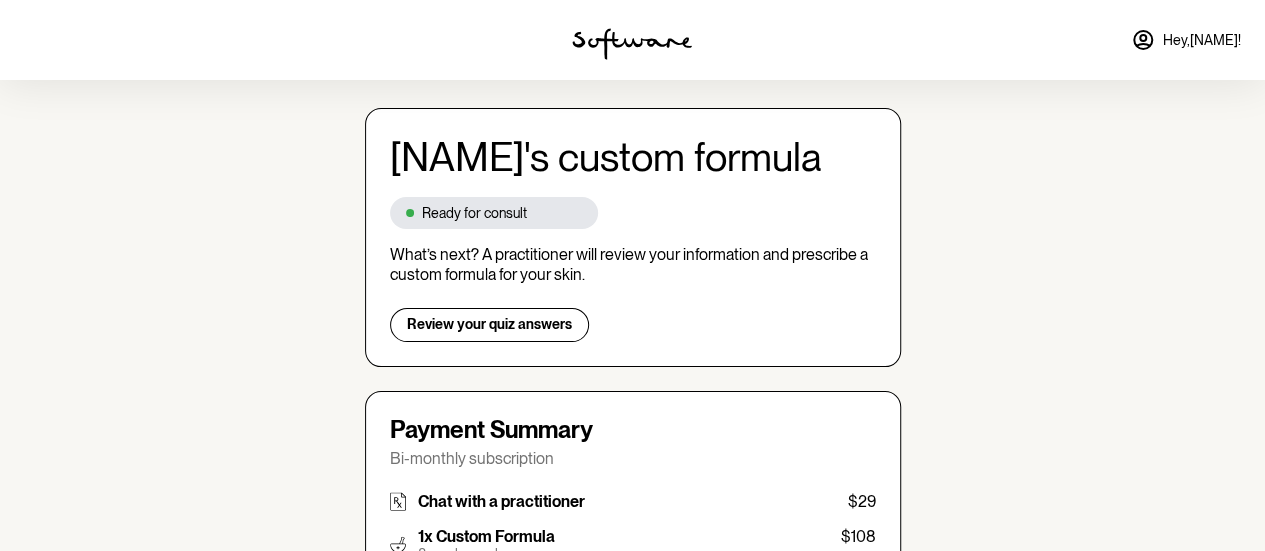 scroll, scrollTop: 0, scrollLeft: 0, axis: both 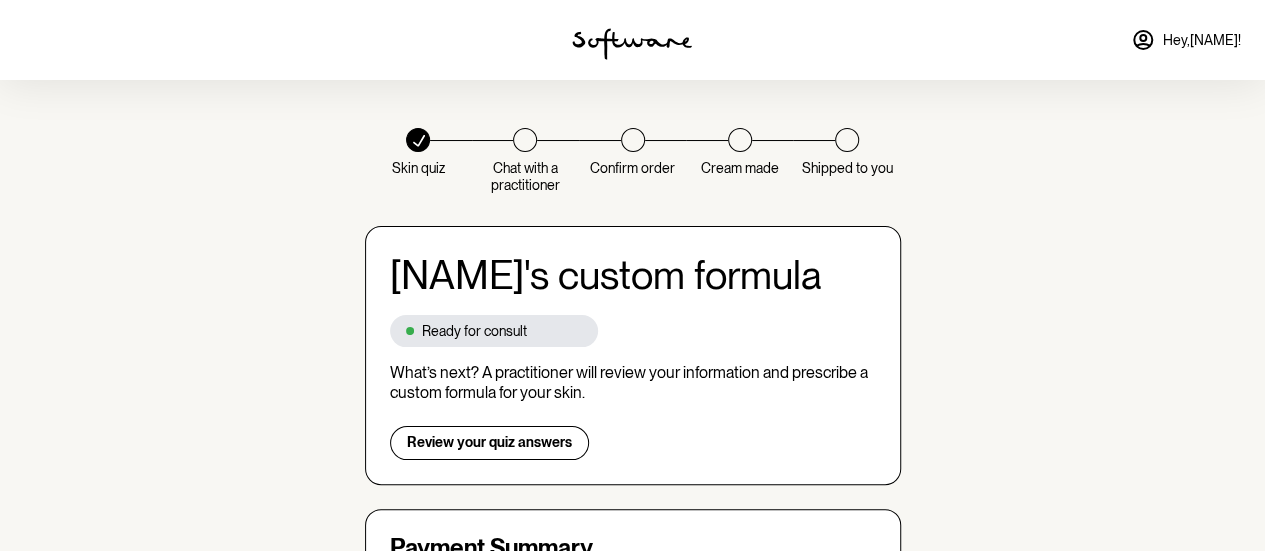 click on "Hey, [USERNAME] !" at bounding box center [1202, 40] 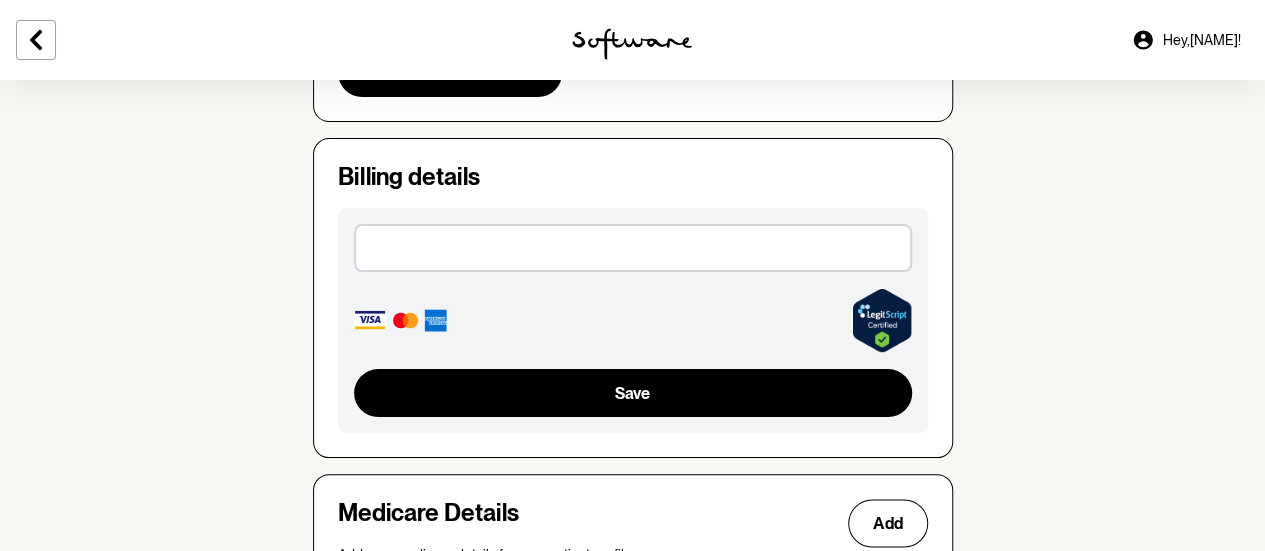 scroll, scrollTop: 1262, scrollLeft: 0, axis: vertical 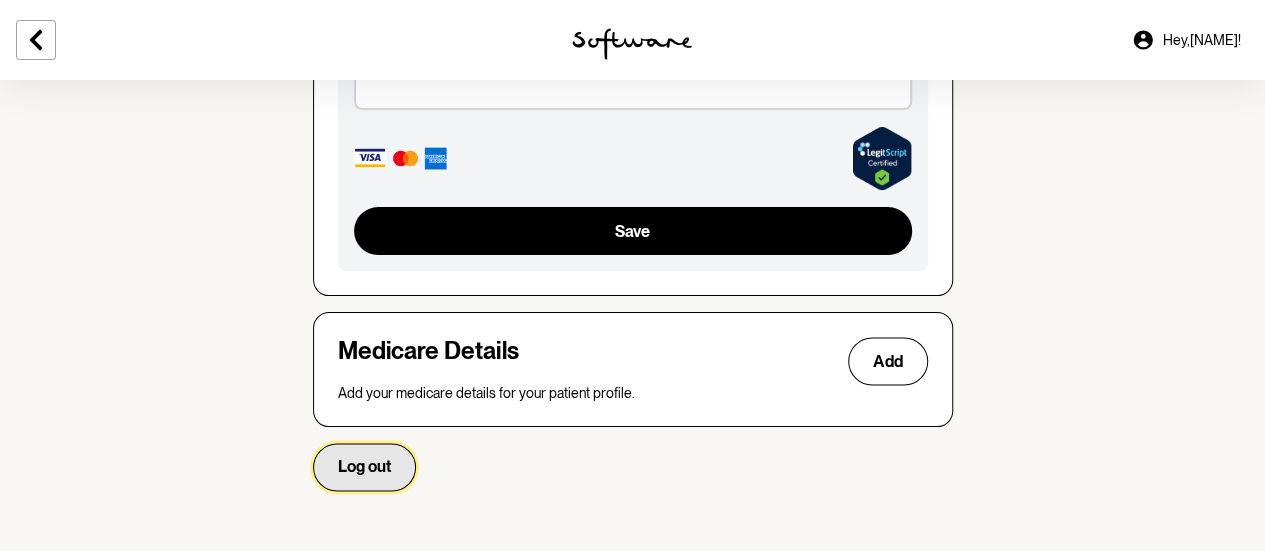 click on "Log out" at bounding box center [364, 467] 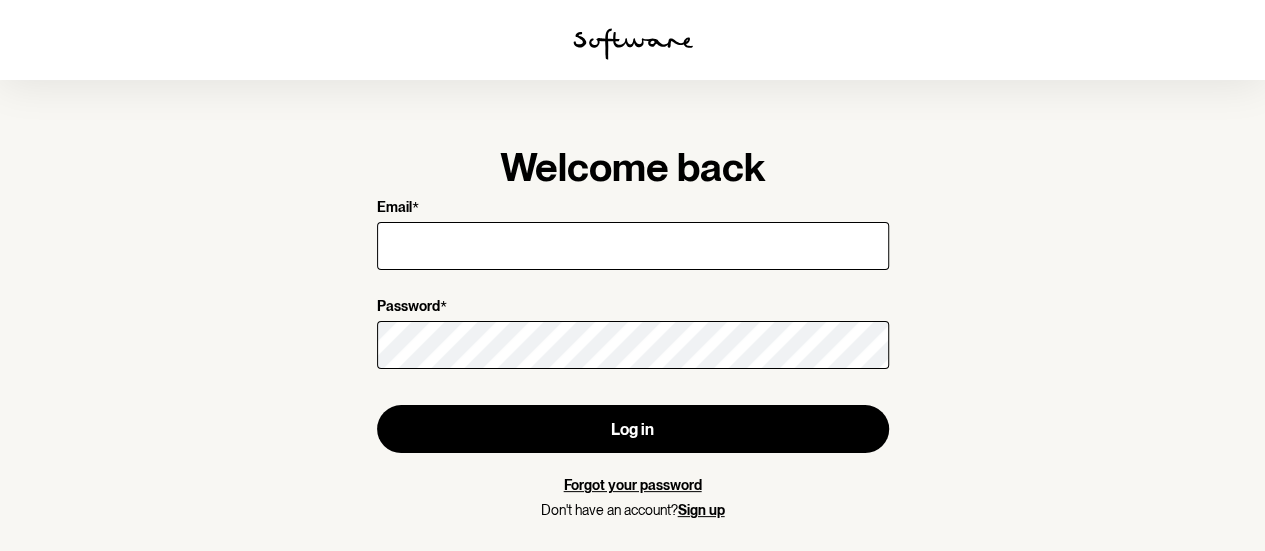 scroll, scrollTop: 0, scrollLeft: 0, axis: both 